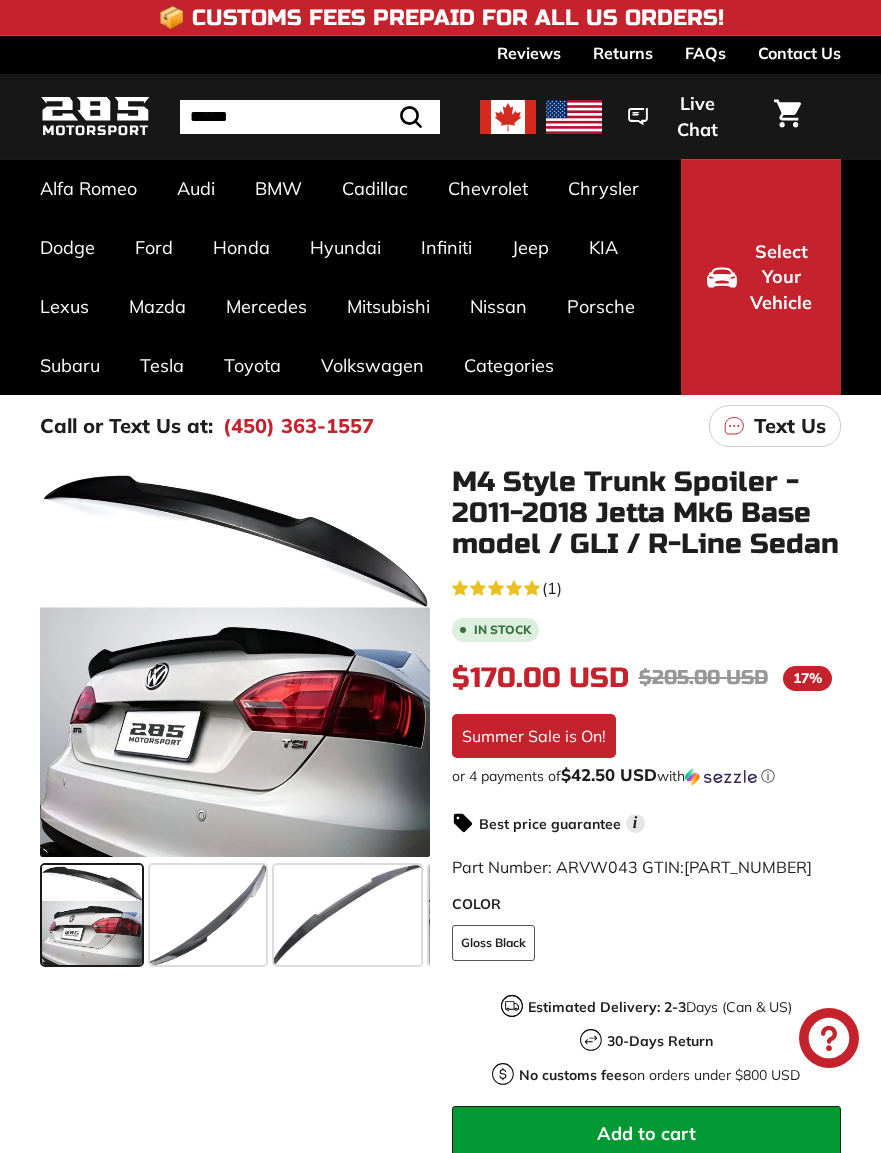 scroll, scrollTop: 0, scrollLeft: 0, axis: both 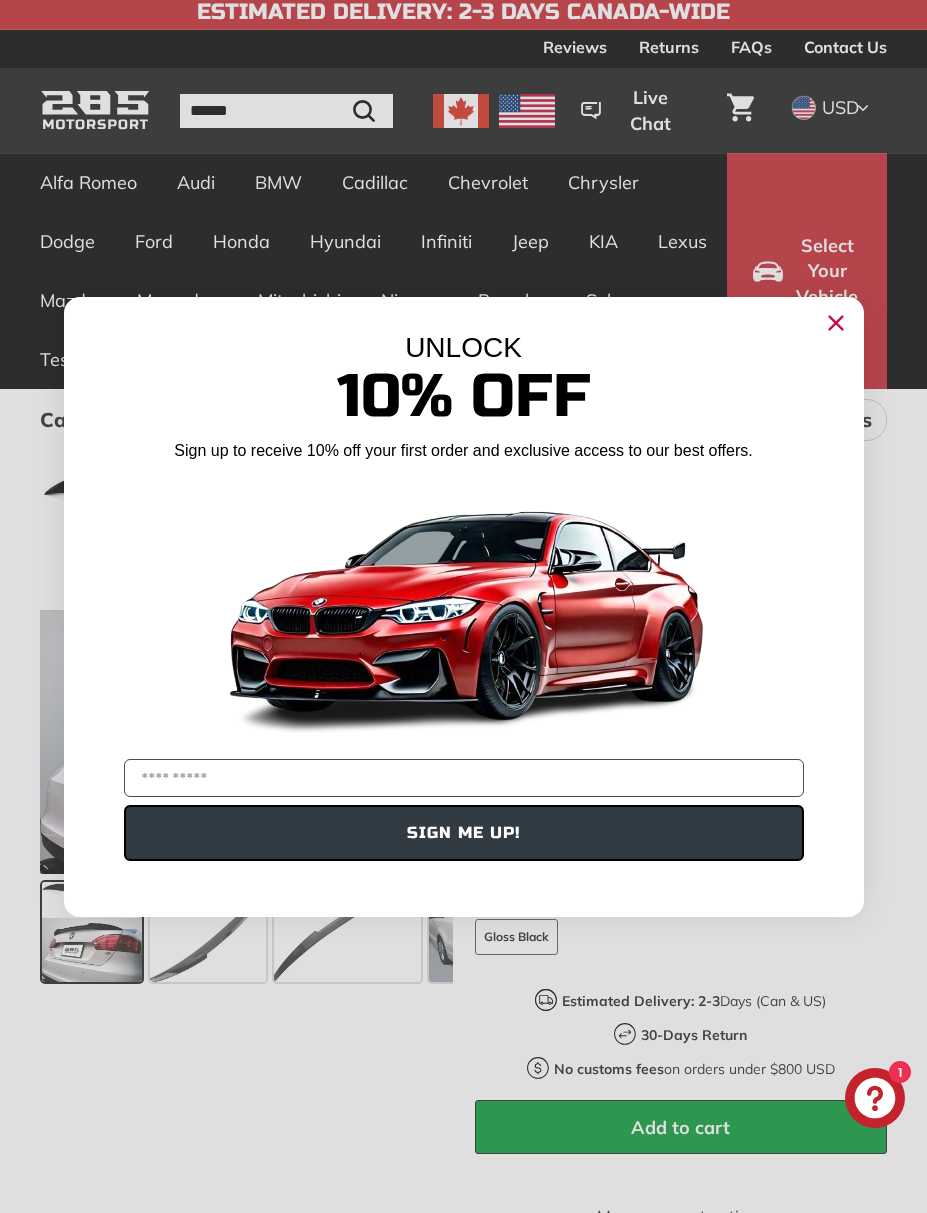 click 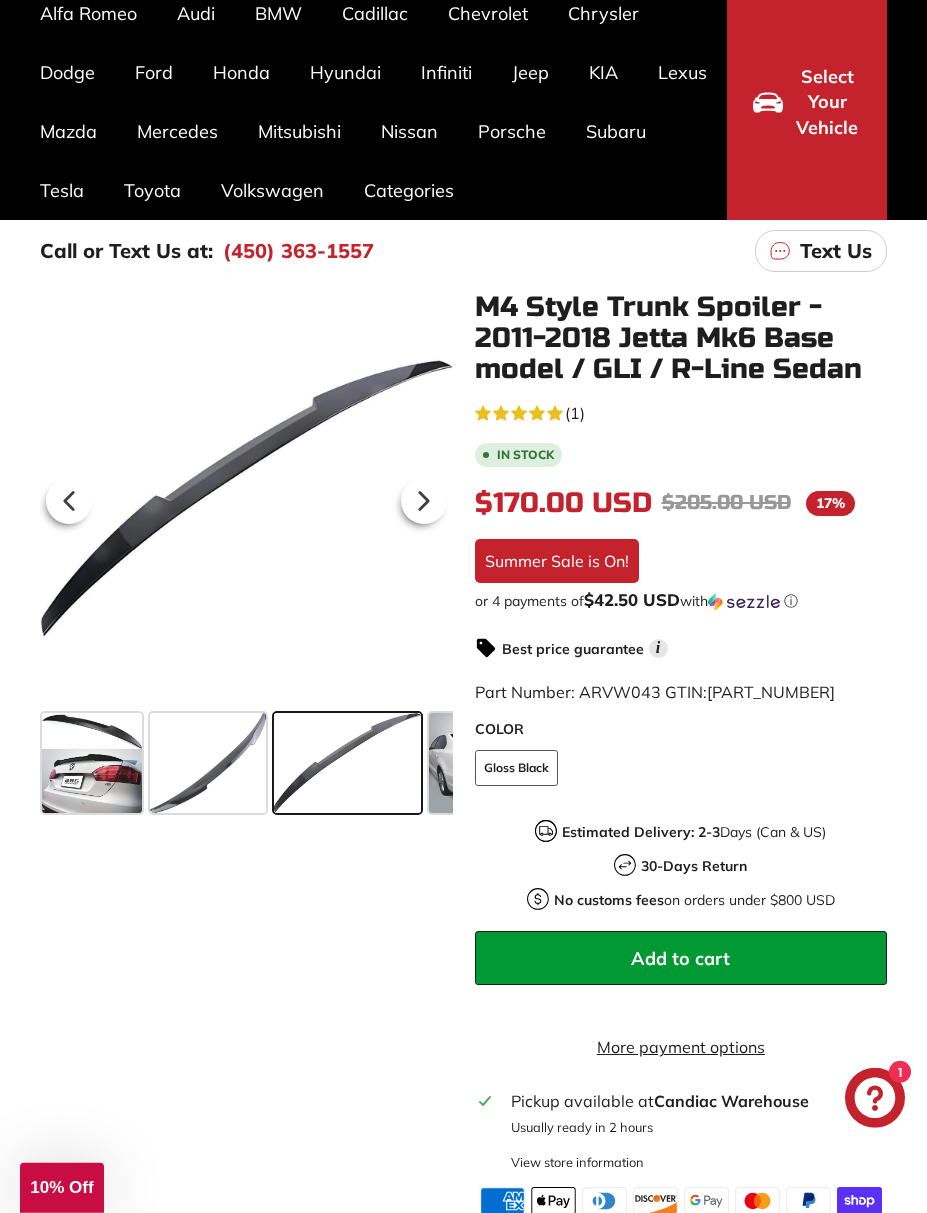 scroll, scrollTop: 191, scrollLeft: 0, axis: vertical 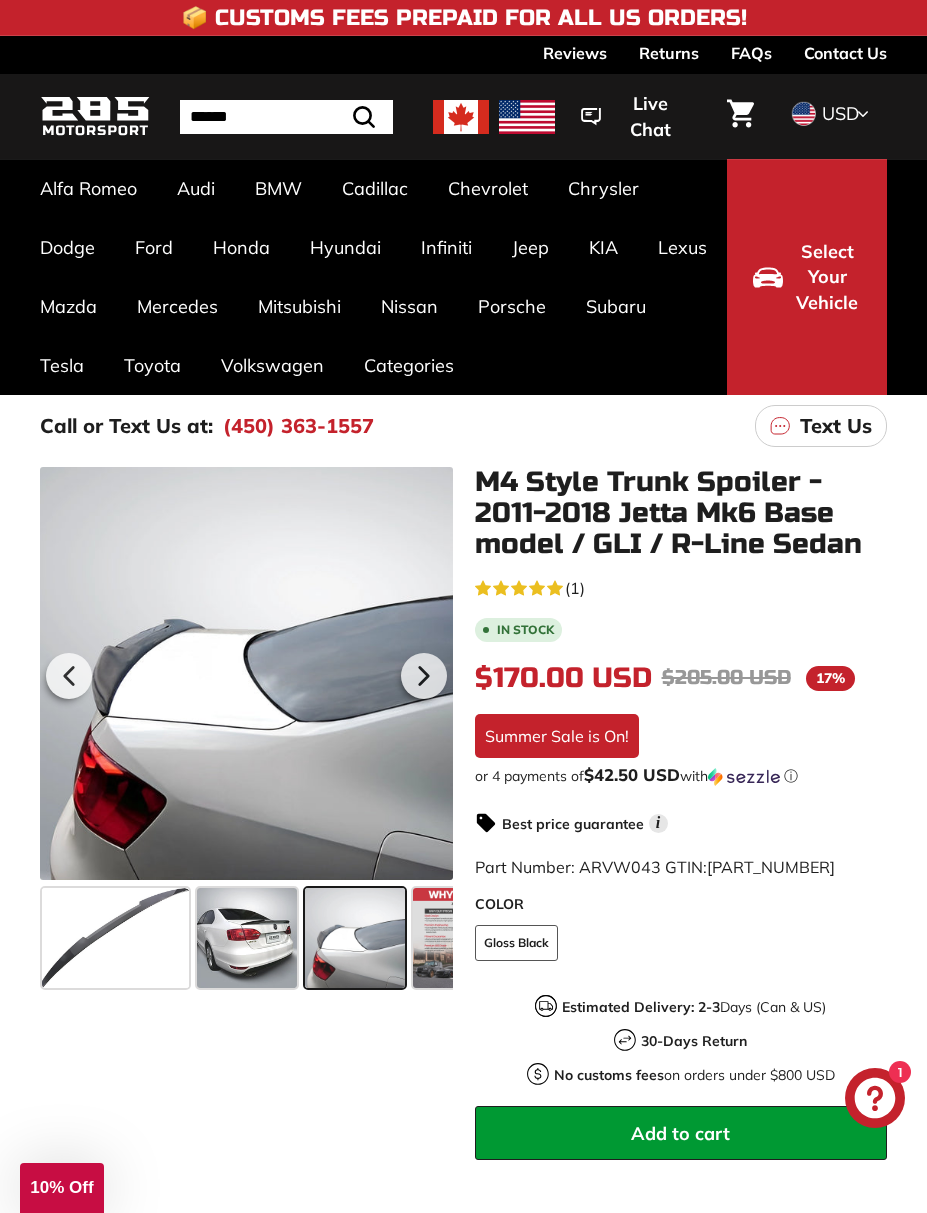 click on "Jetta / GLI / R Line Mk7 [2019+]" at bounding box center [438, 934] 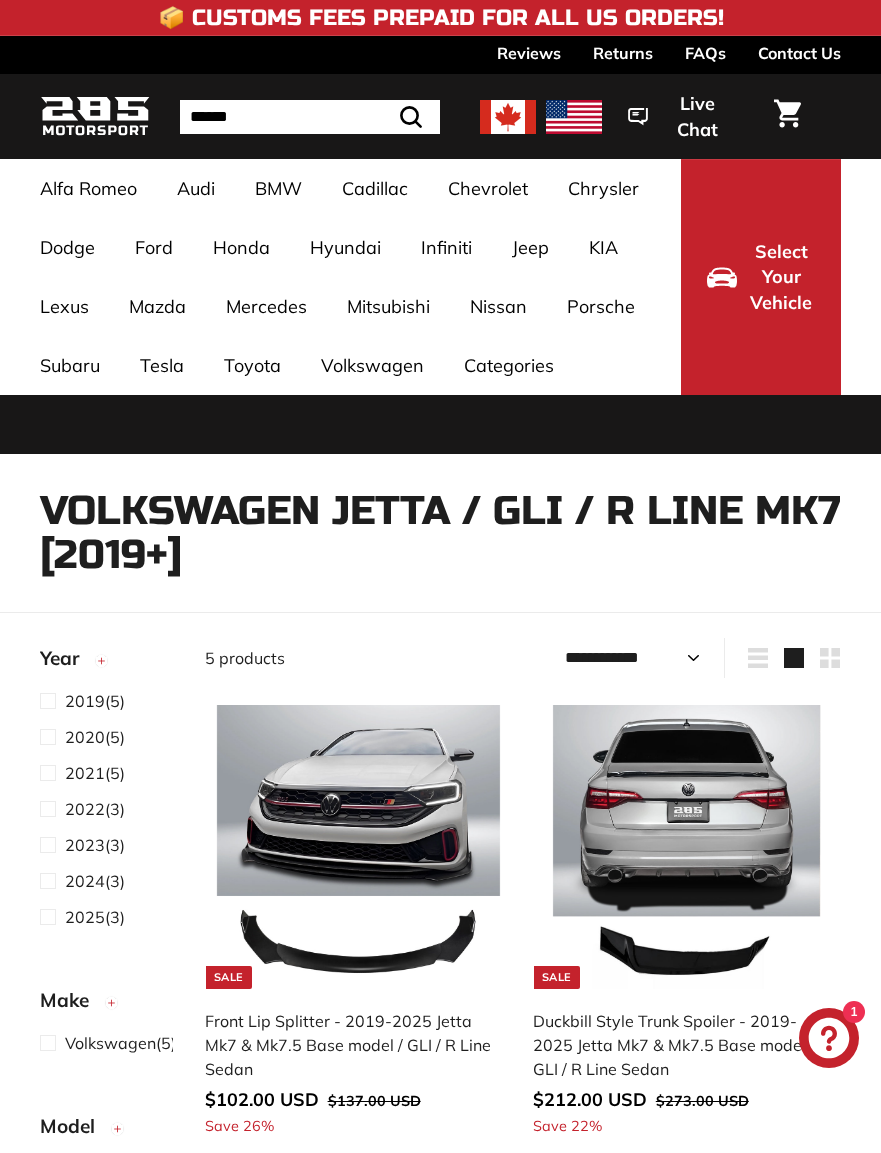select on "**********" 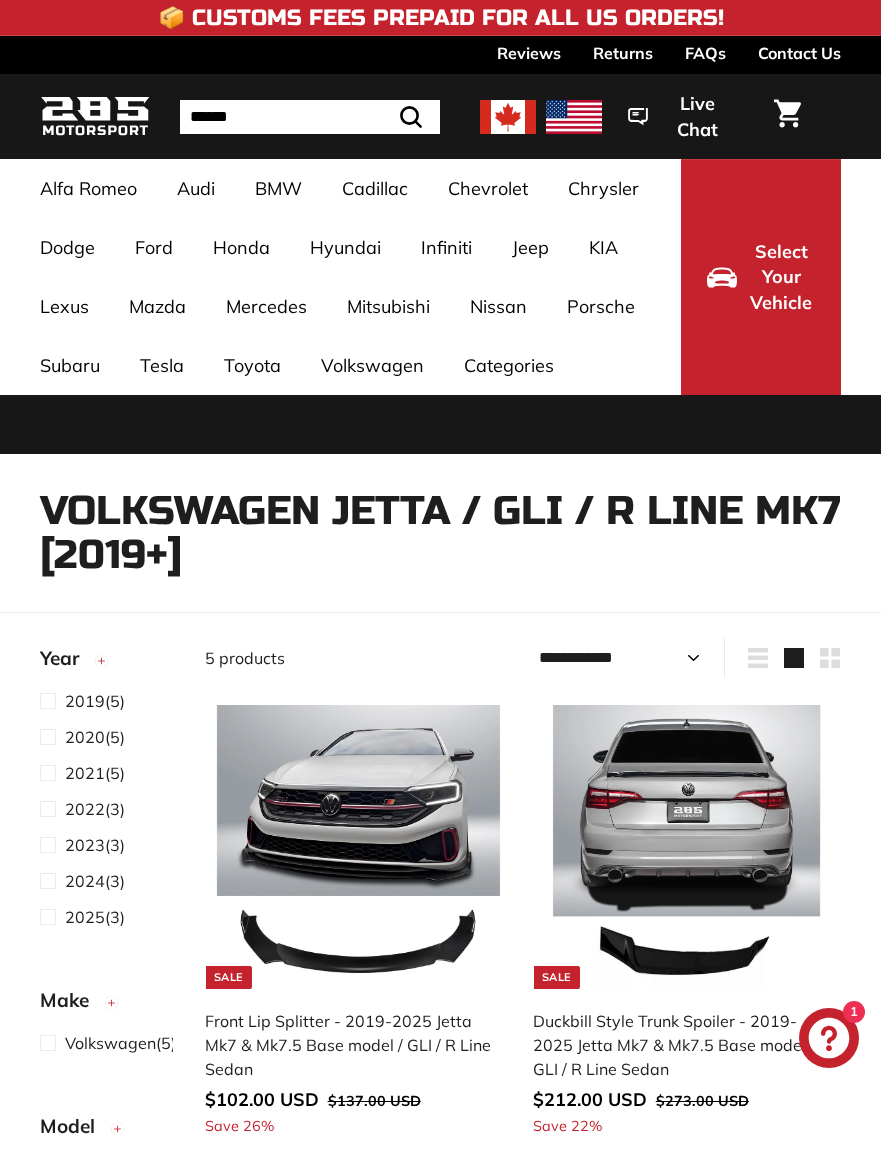 scroll, scrollTop: 0, scrollLeft: 0, axis: both 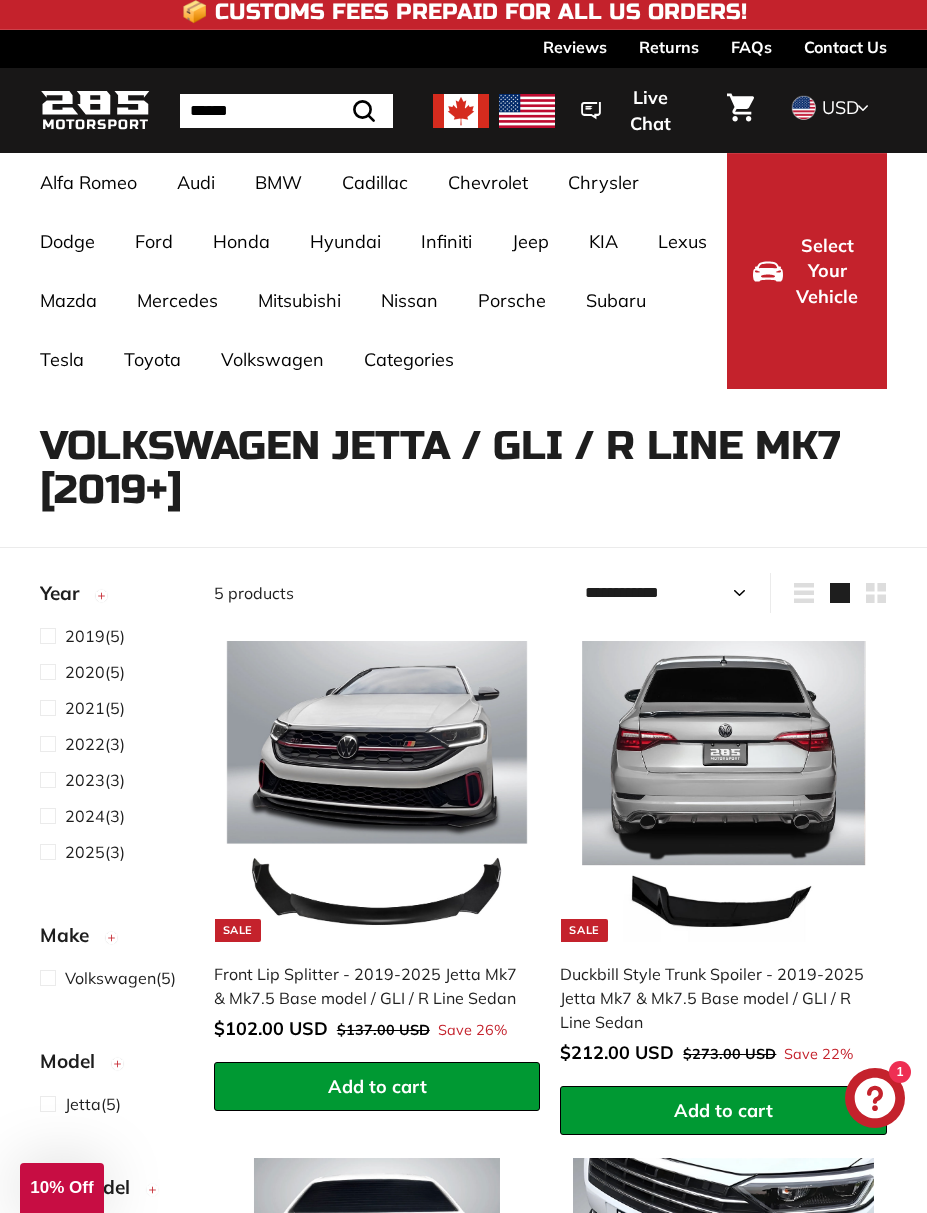 click at bounding box center [52, 708] 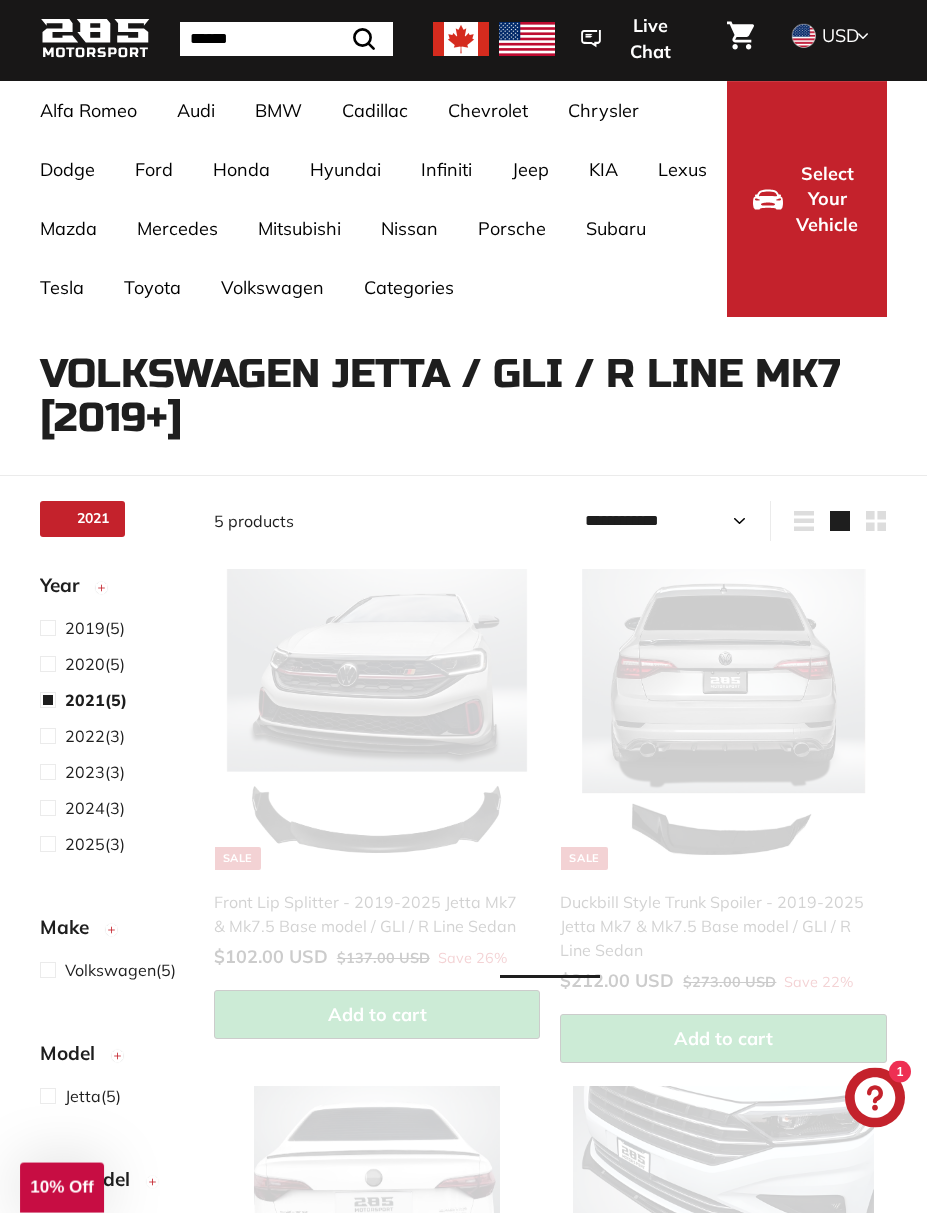 scroll, scrollTop: 174, scrollLeft: 0, axis: vertical 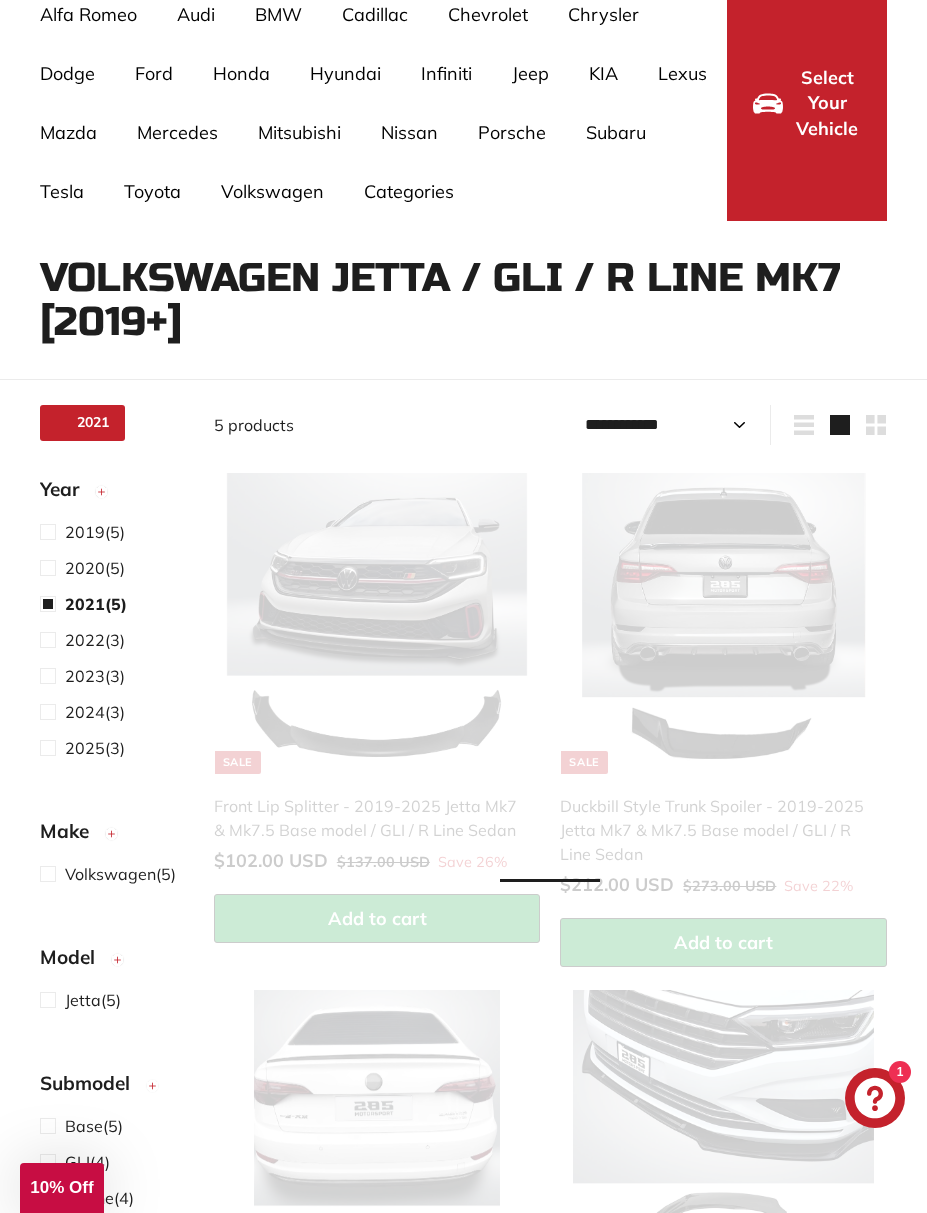 select on "**********" 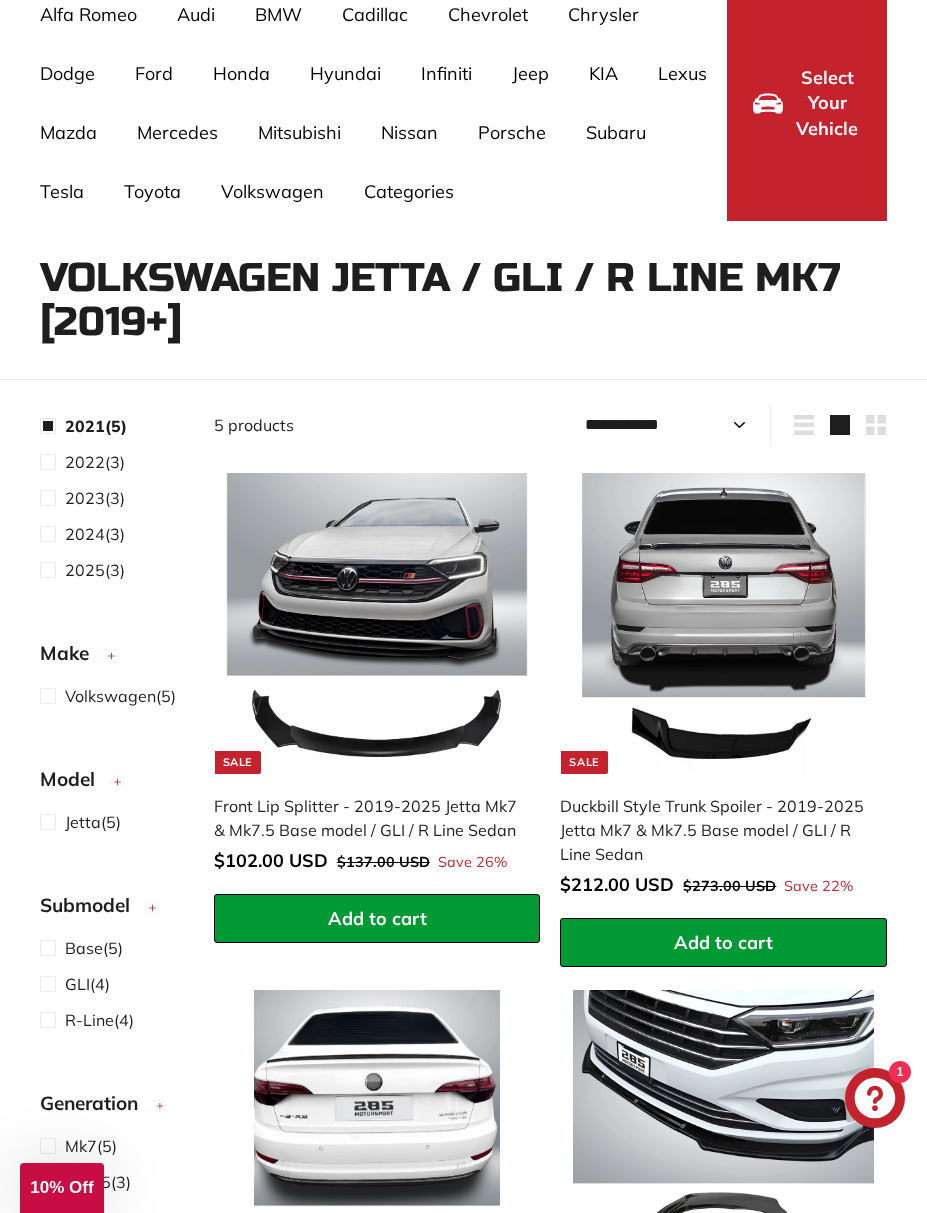 scroll, scrollTop: 178, scrollLeft: 0, axis: vertical 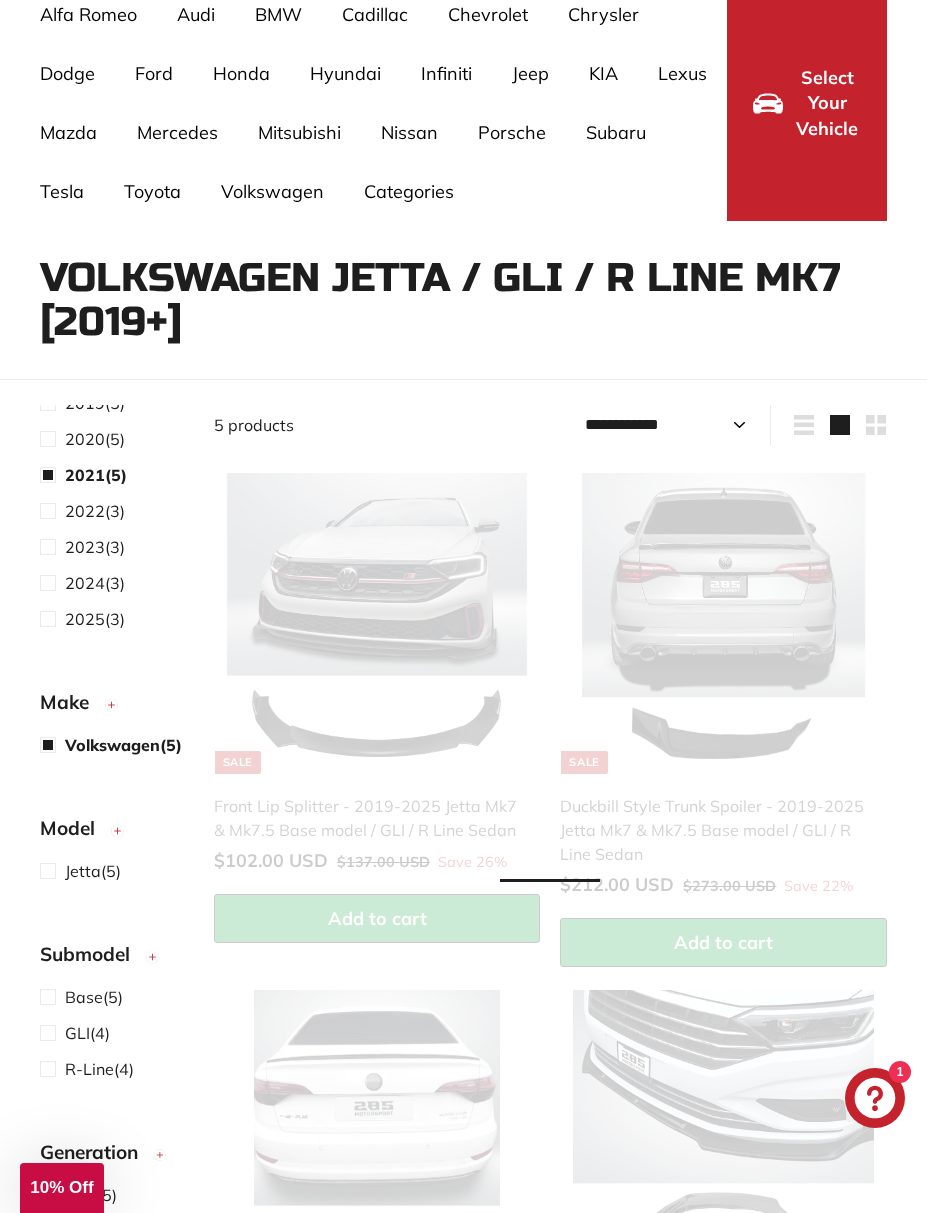 select on "**********" 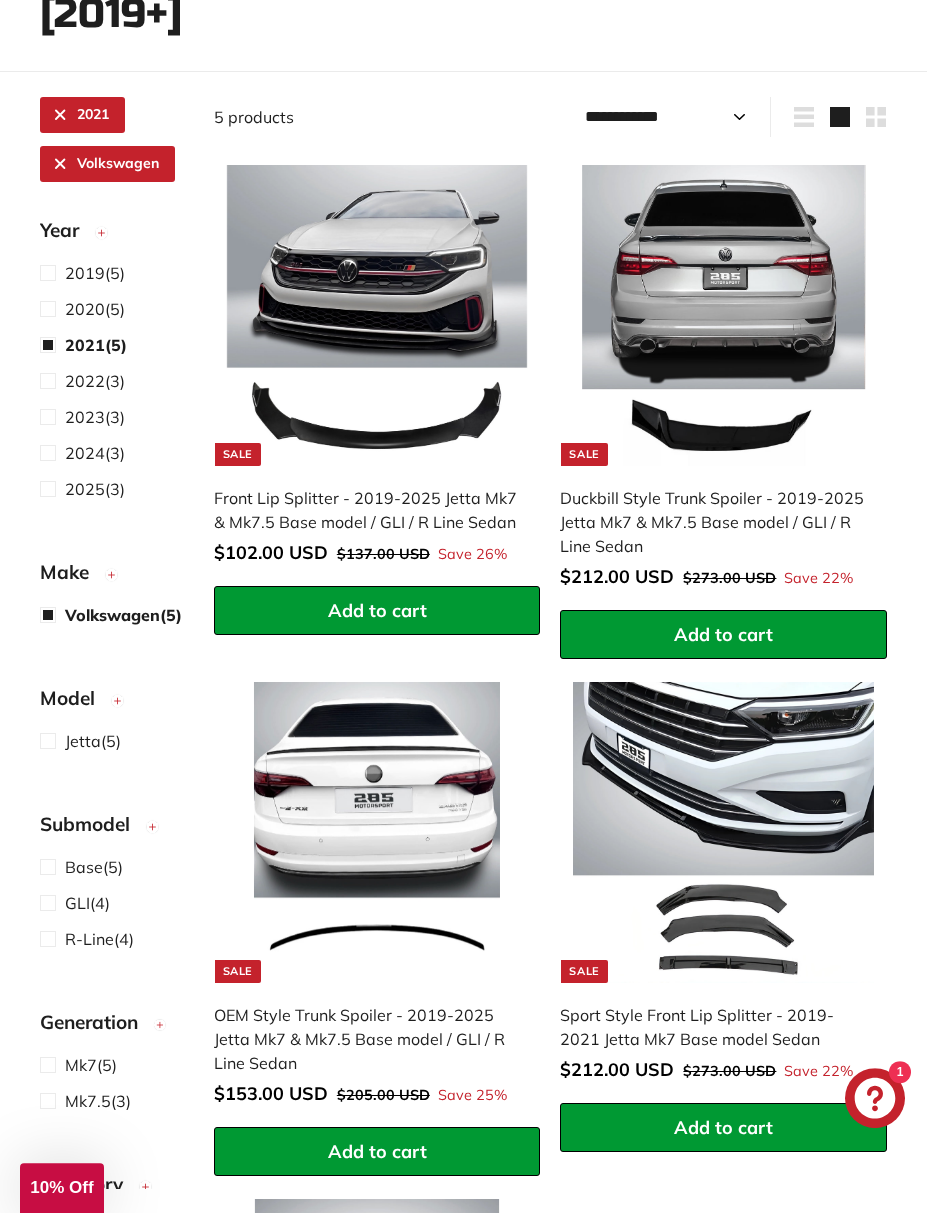 scroll, scrollTop: 543, scrollLeft: 0, axis: vertical 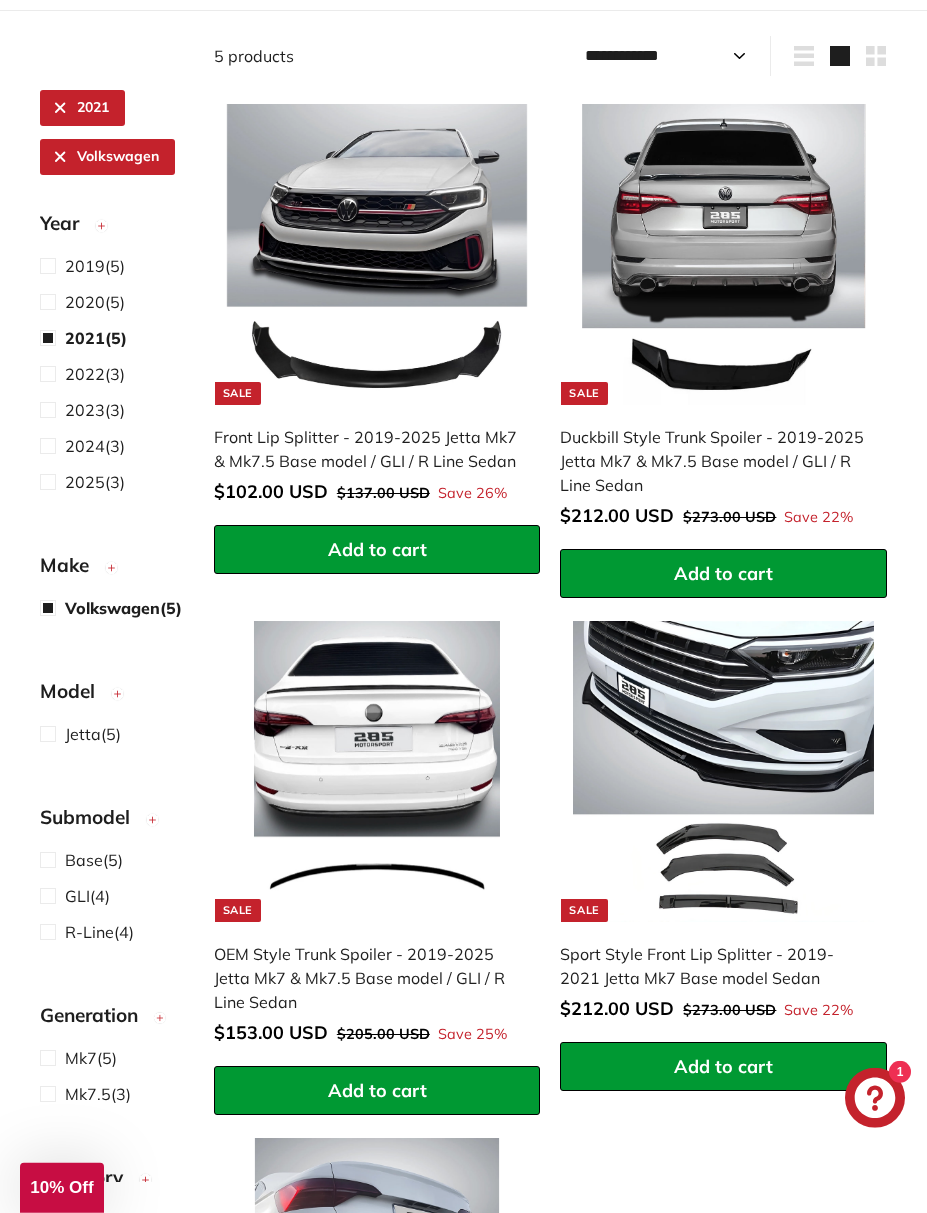 click at bounding box center [52, 734] 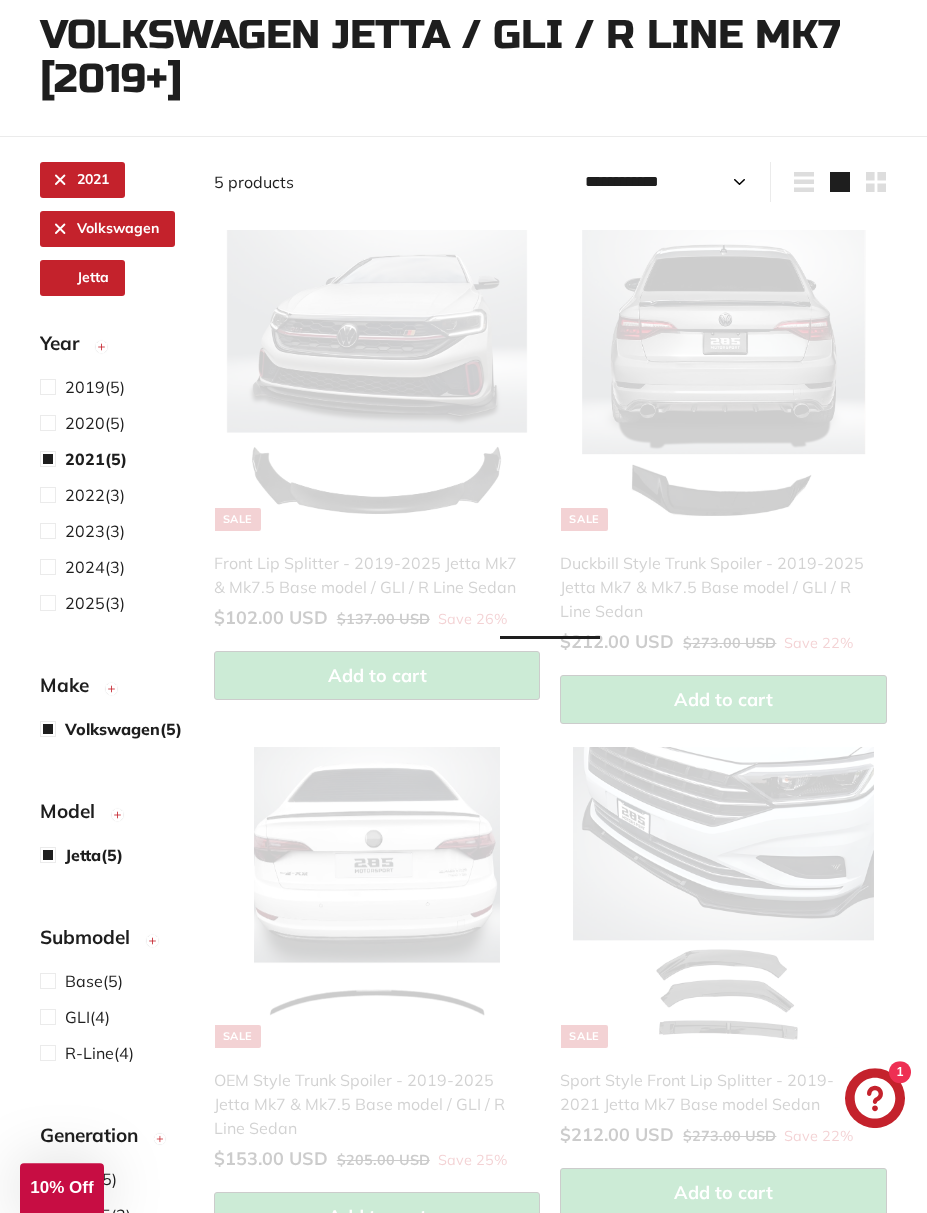 scroll, scrollTop: 174, scrollLeft: 0, axis: vertical 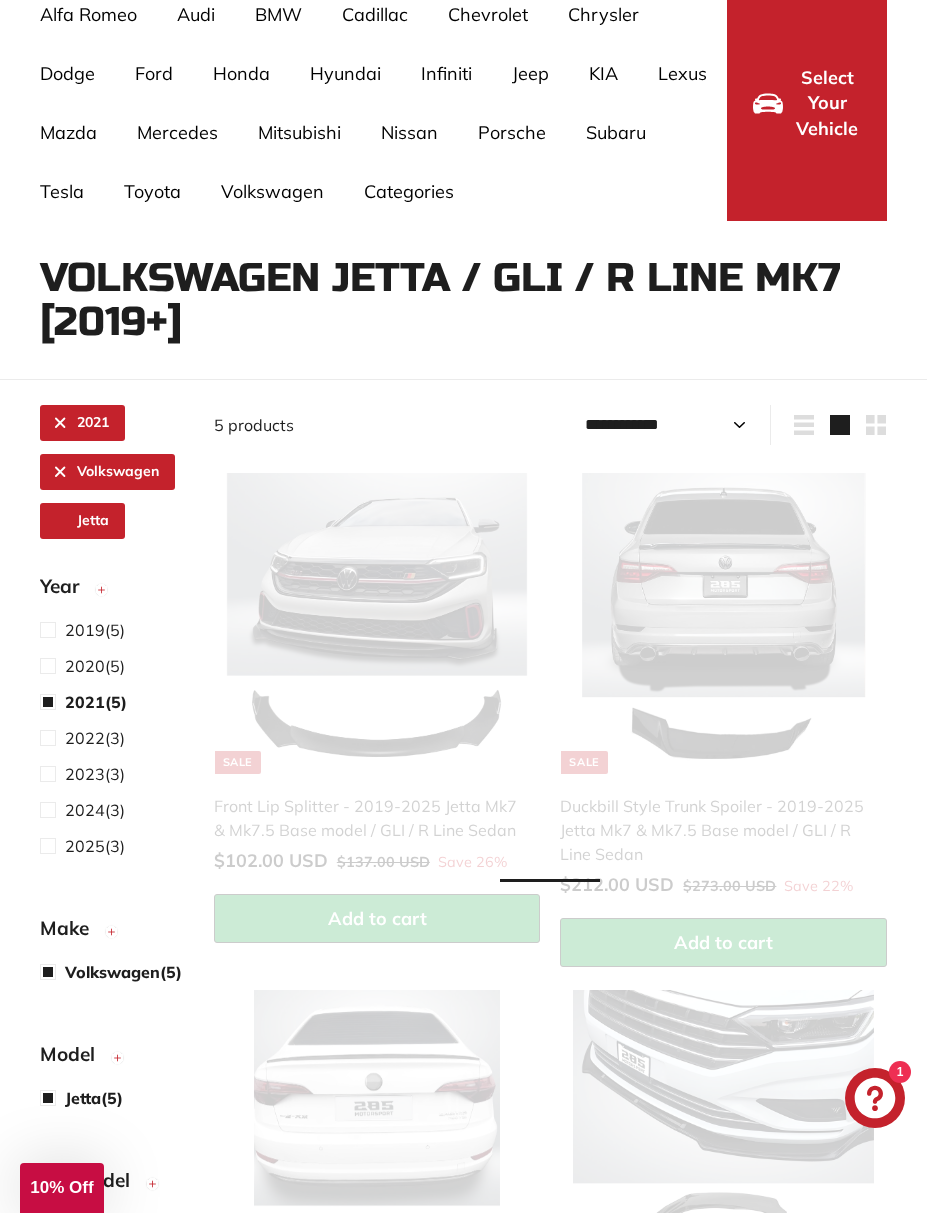 select on "**********" 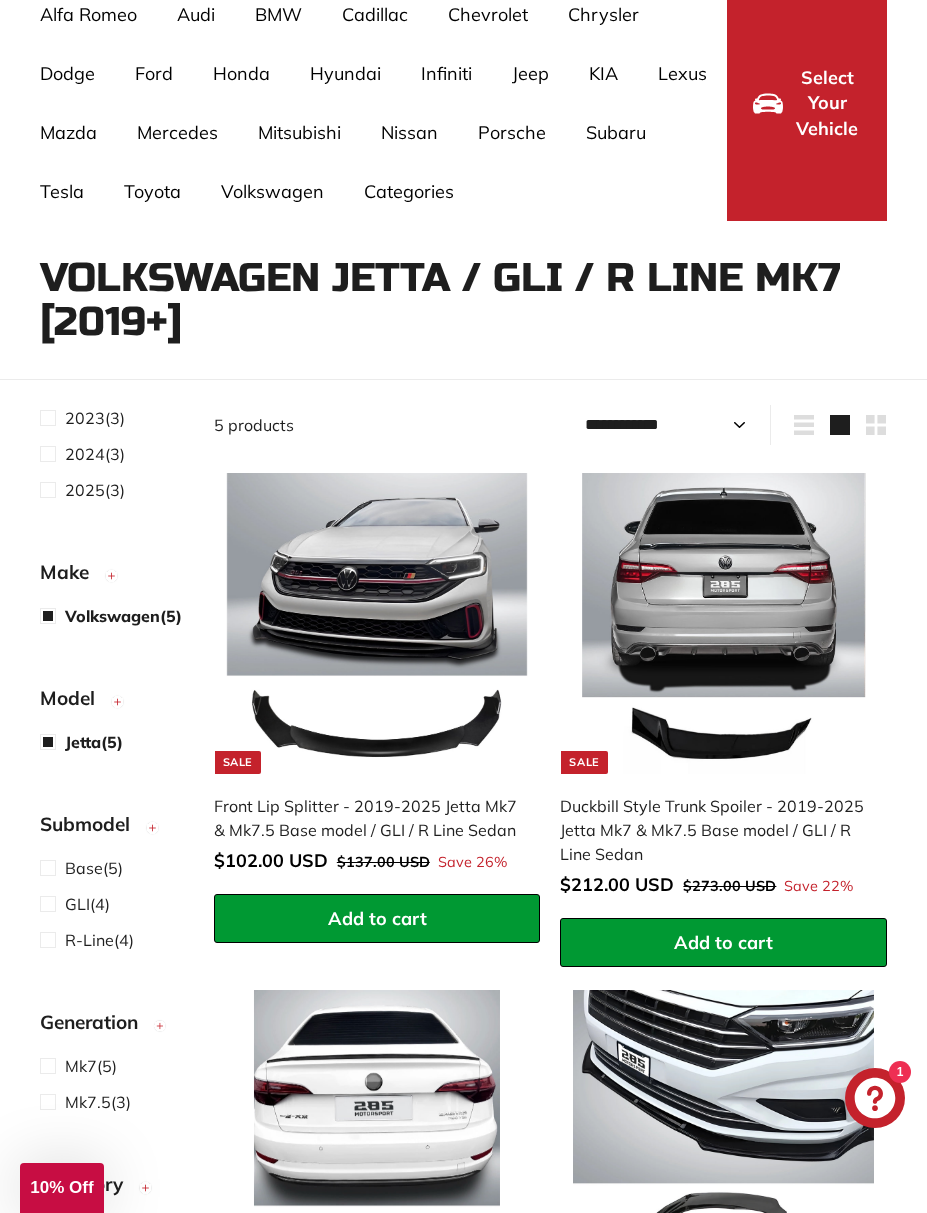 scroll, scrollTop: 354, scrollLeft: 0, axis: vertical 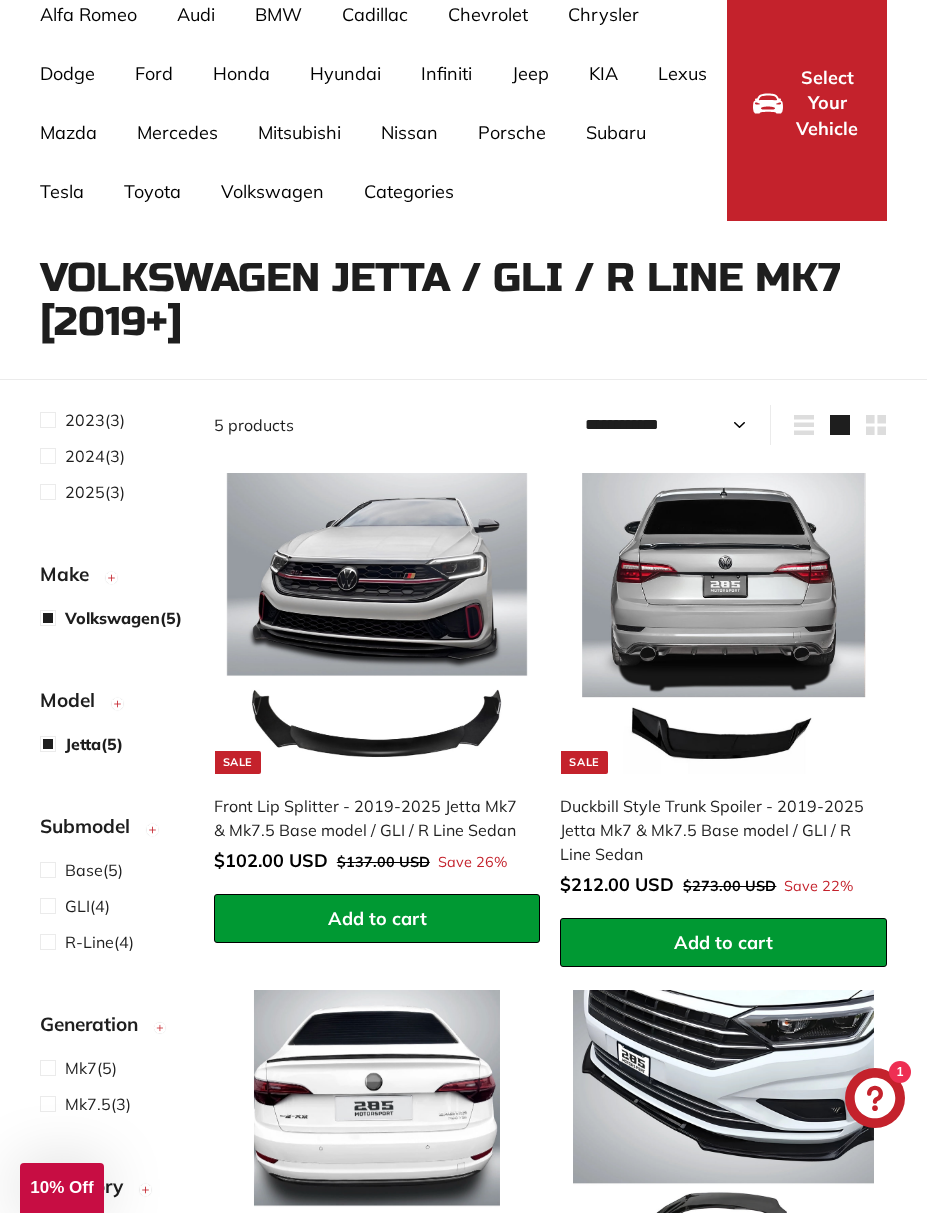 click at bounding box center (52, 942) 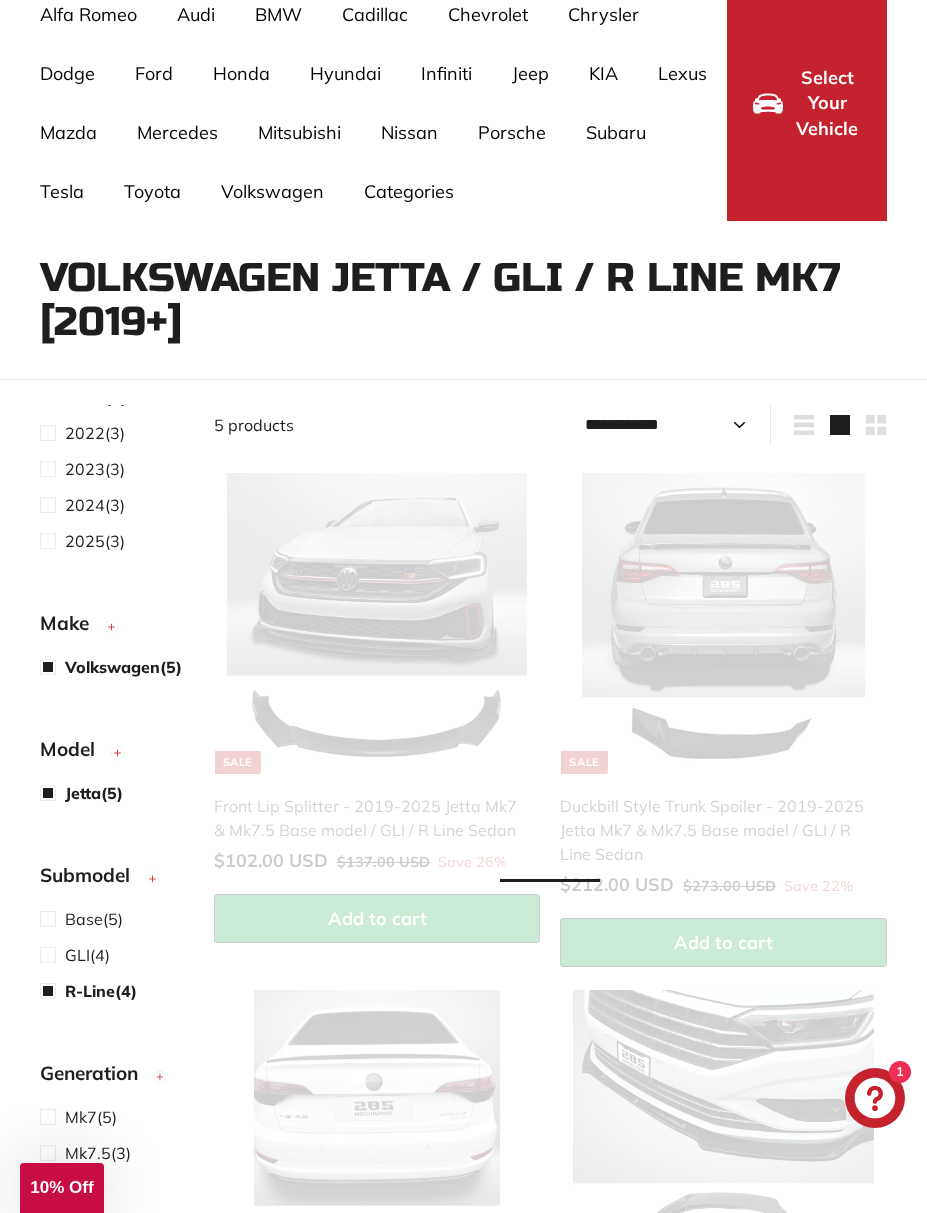 select on "**********" 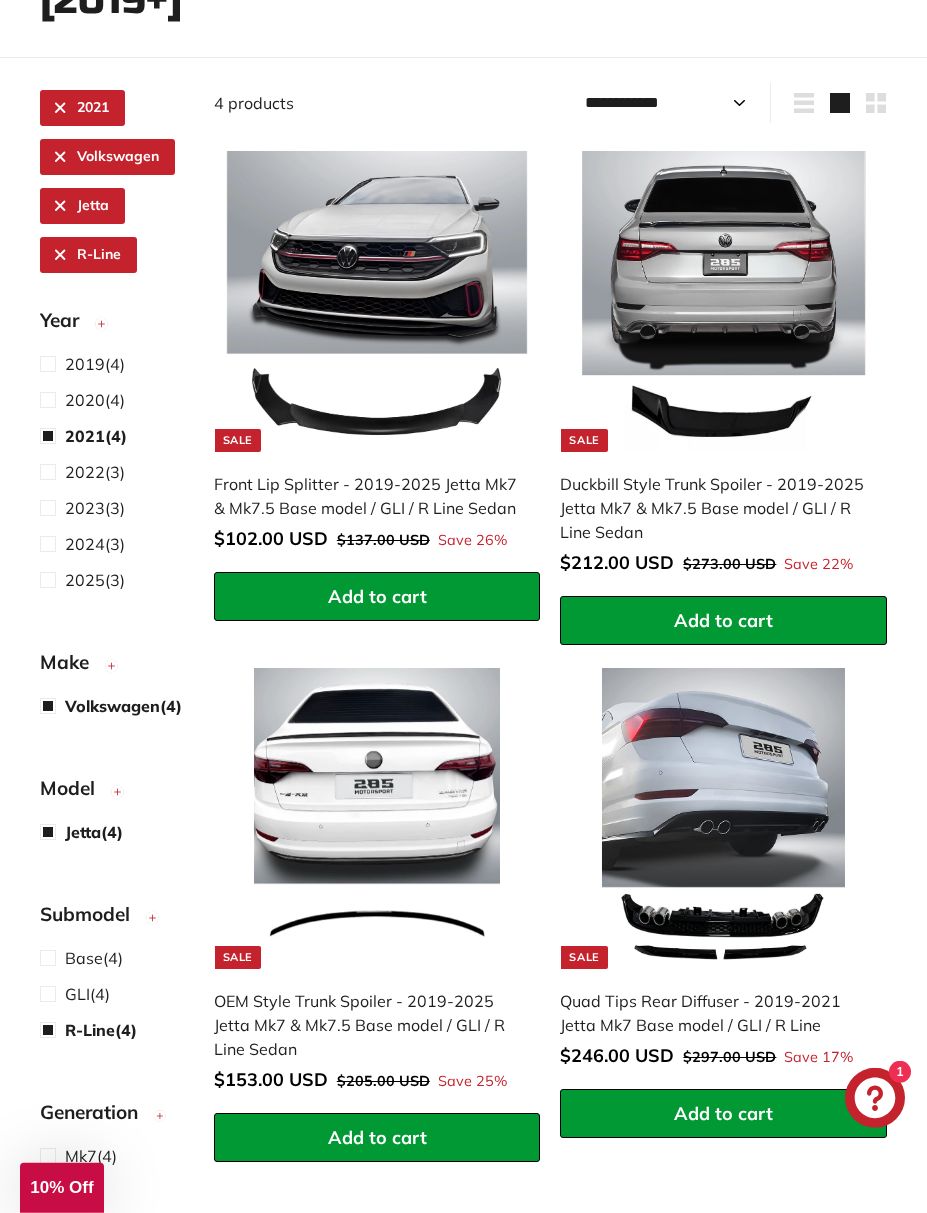 scroll, scrollTop: 497, scrollLeft: 0, axis: vertical 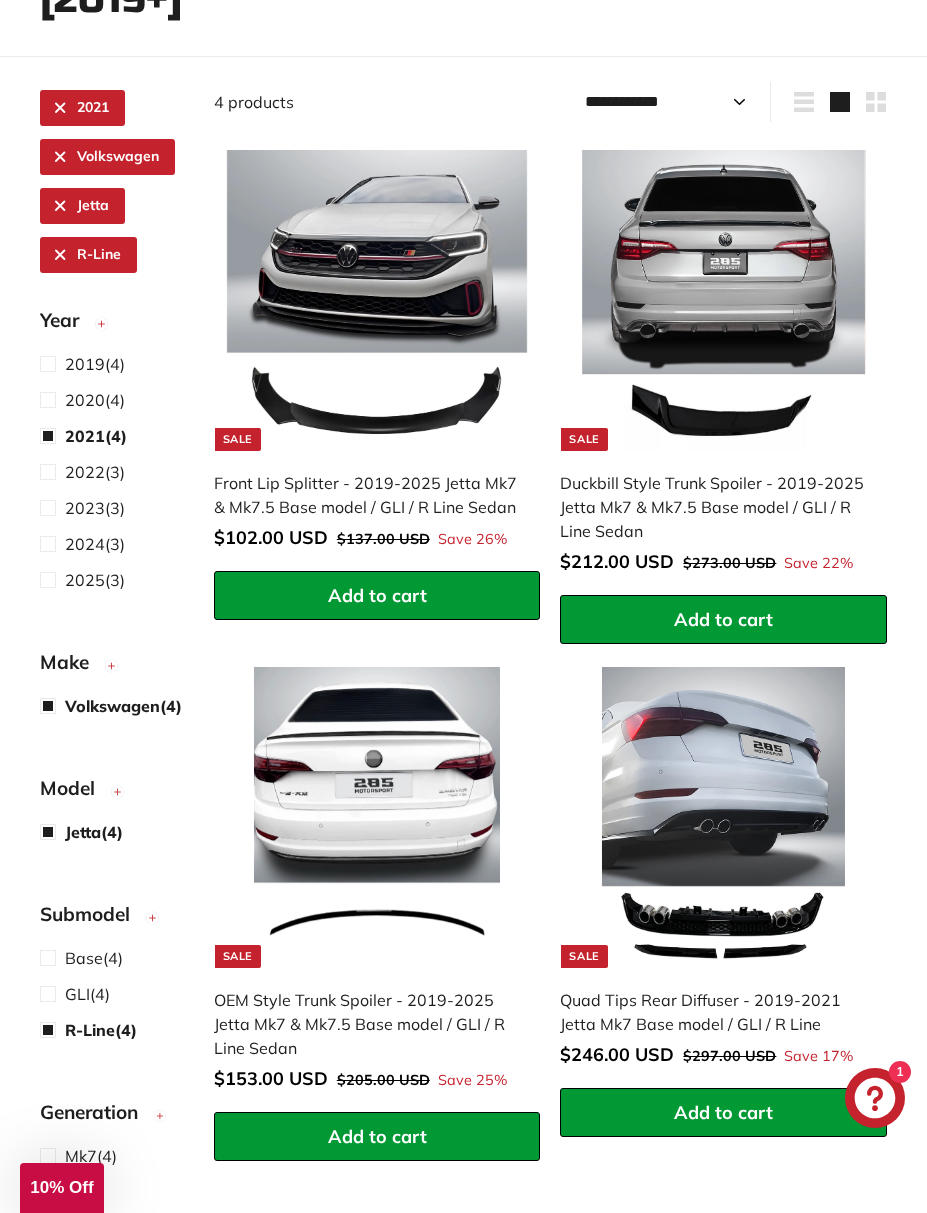 click at bounding box center [377, 817] 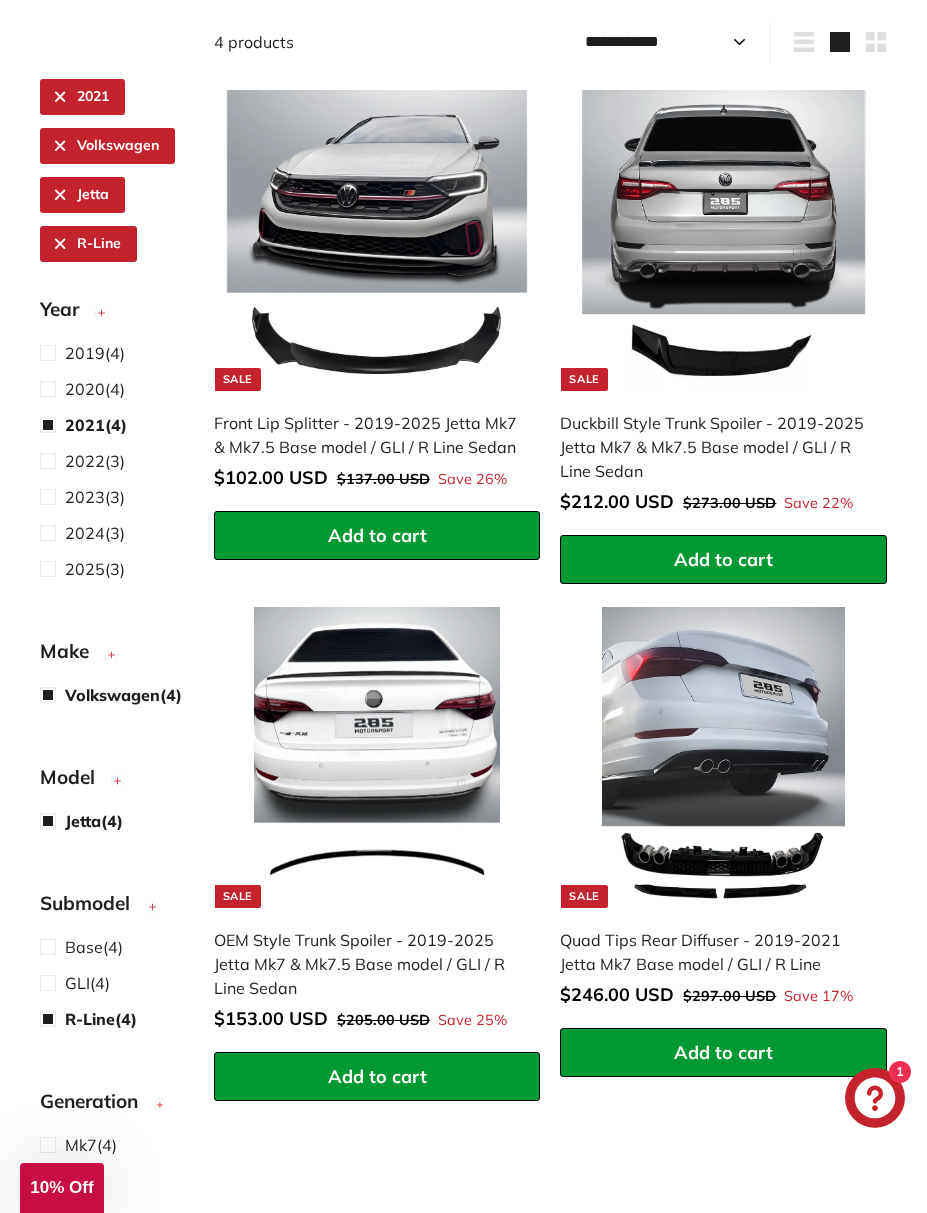 scroll, scrollTop: 558, scrollLeft: 0, axis: vertical 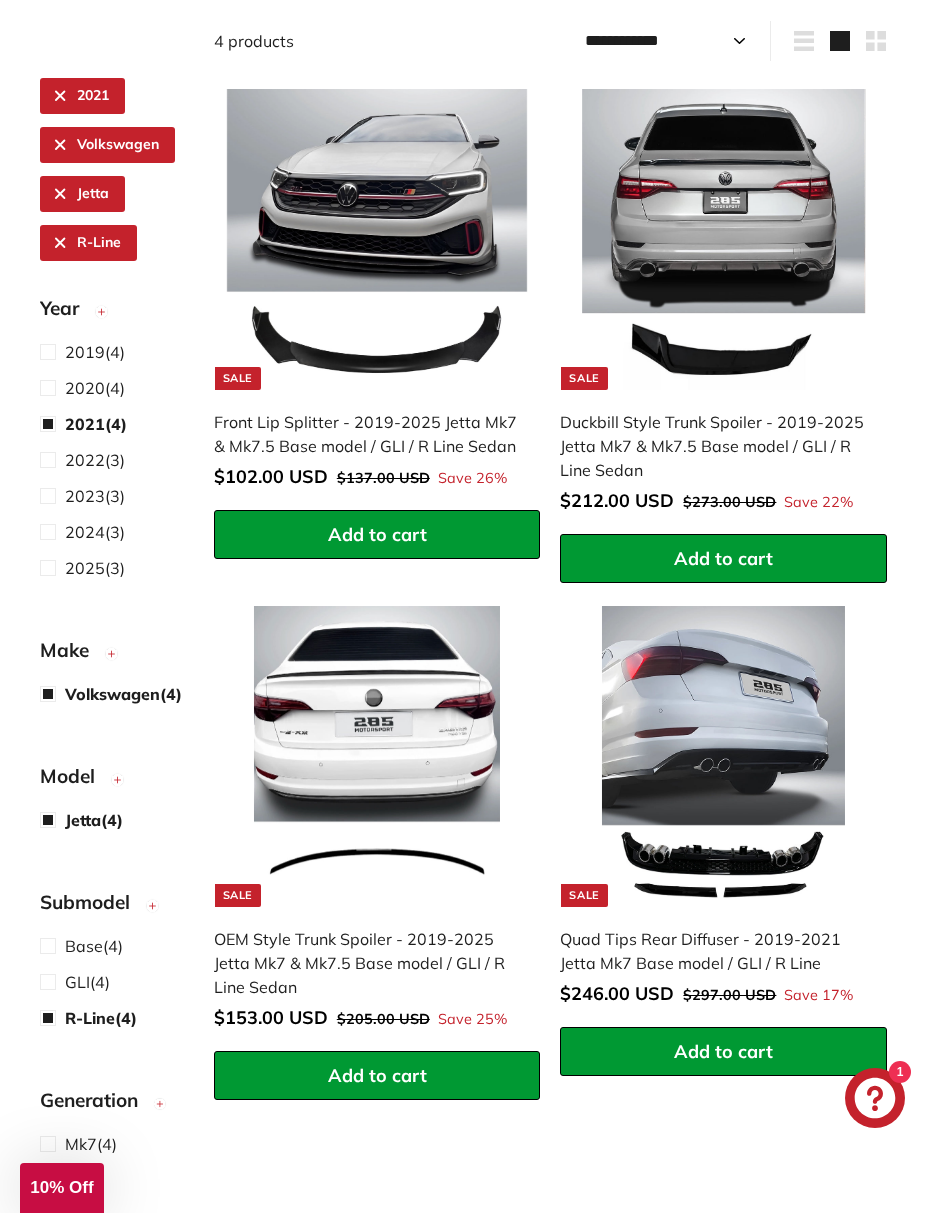 click at bounding box center (723, 239) 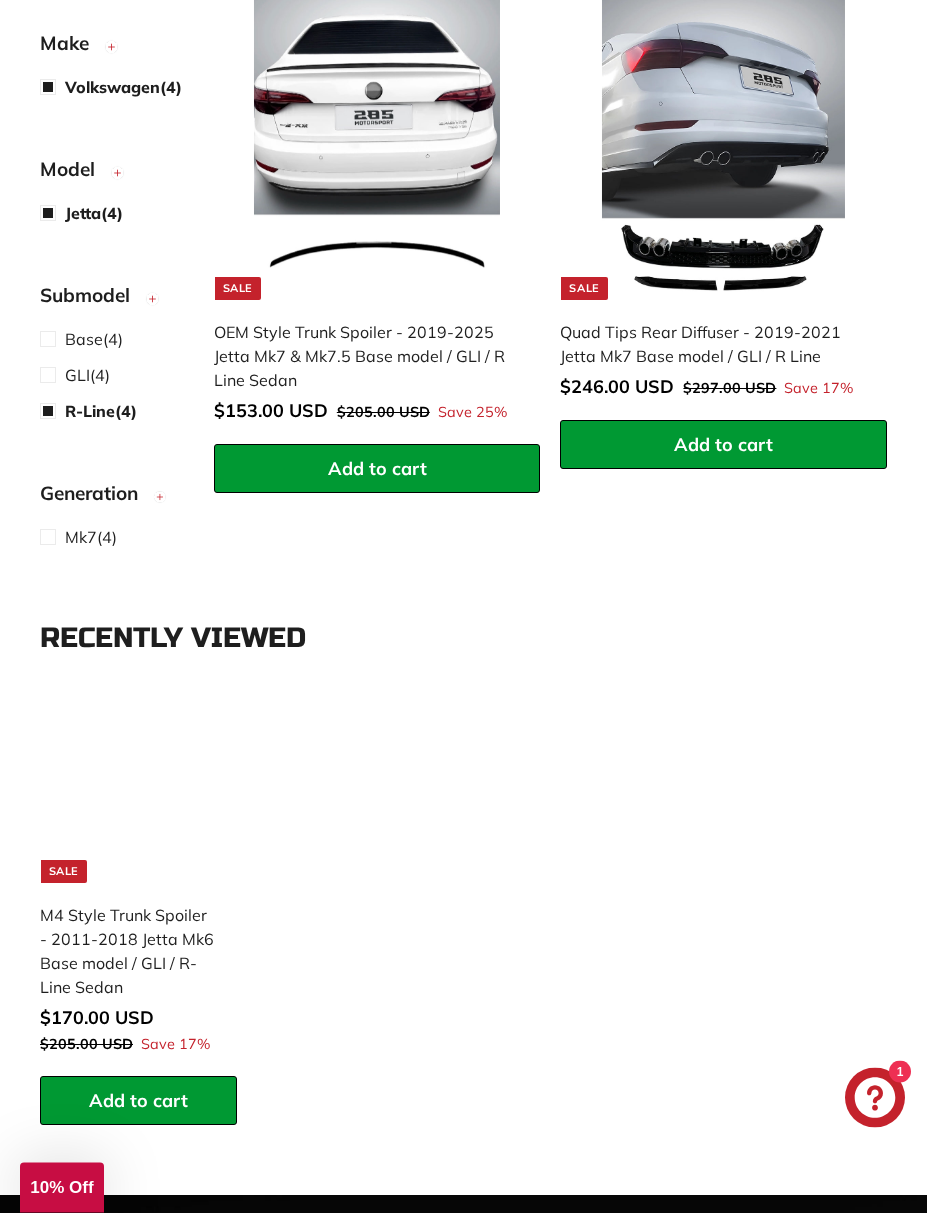 scroll, scrollTop: 1165, scrollLeft: 0, axis: vertical 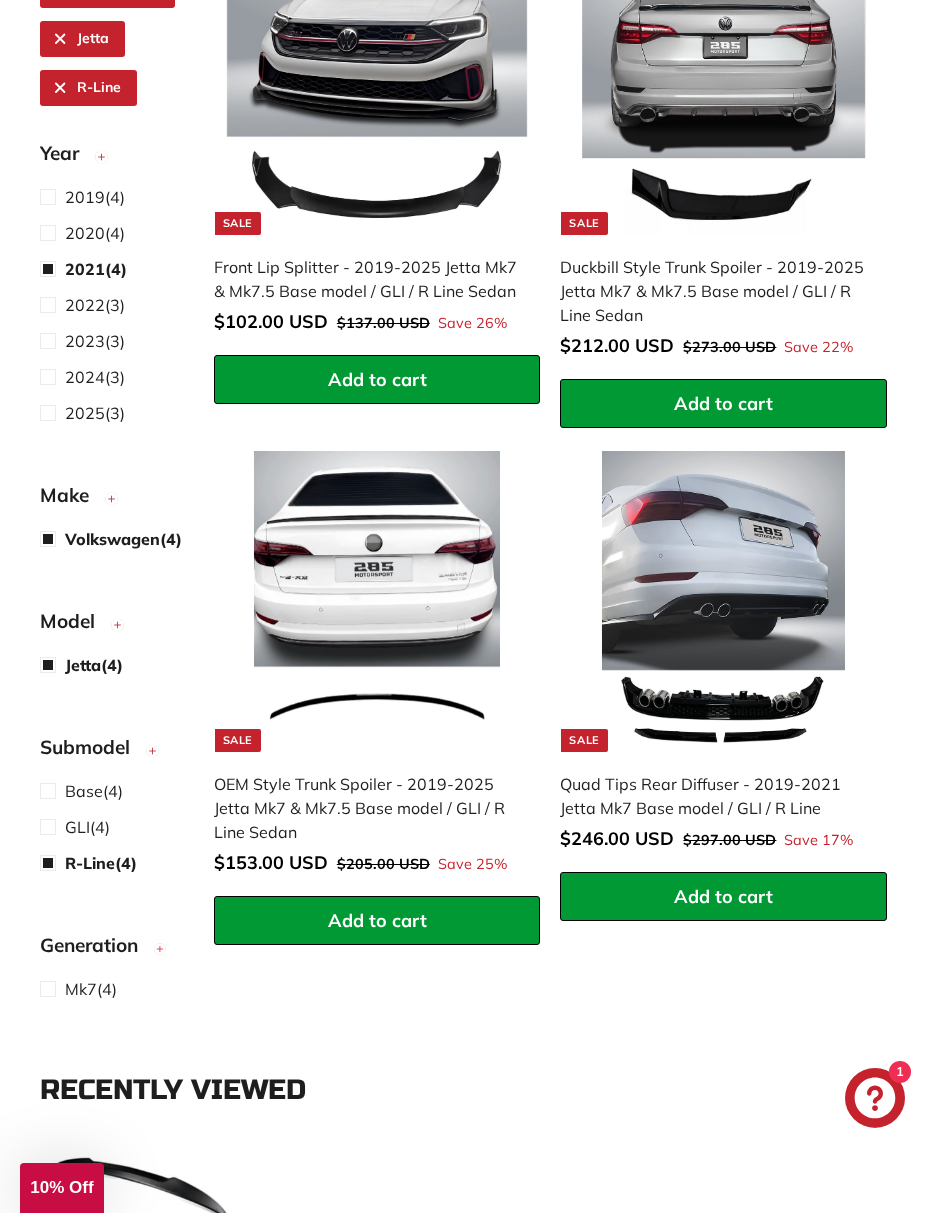 select on "**********" 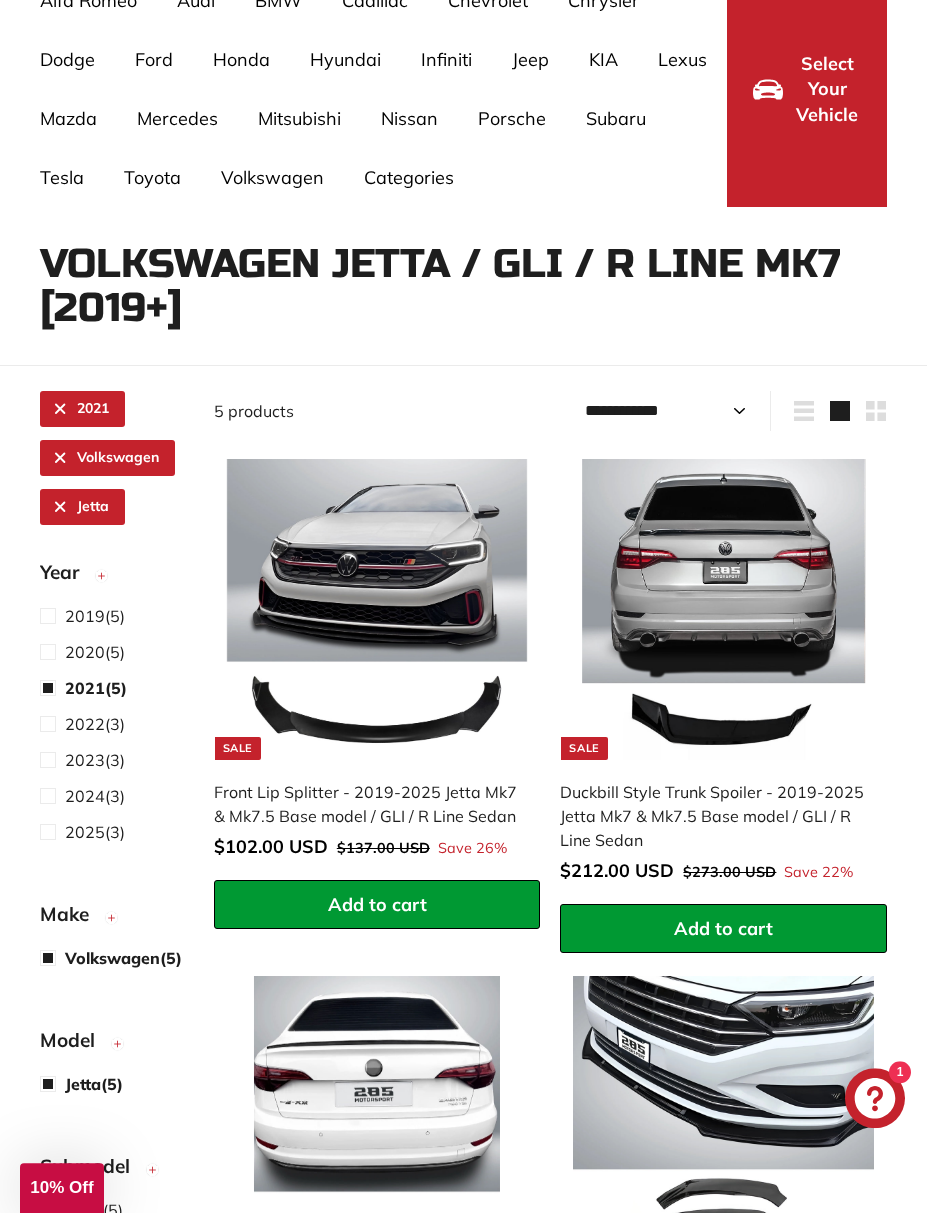 select on "**********" 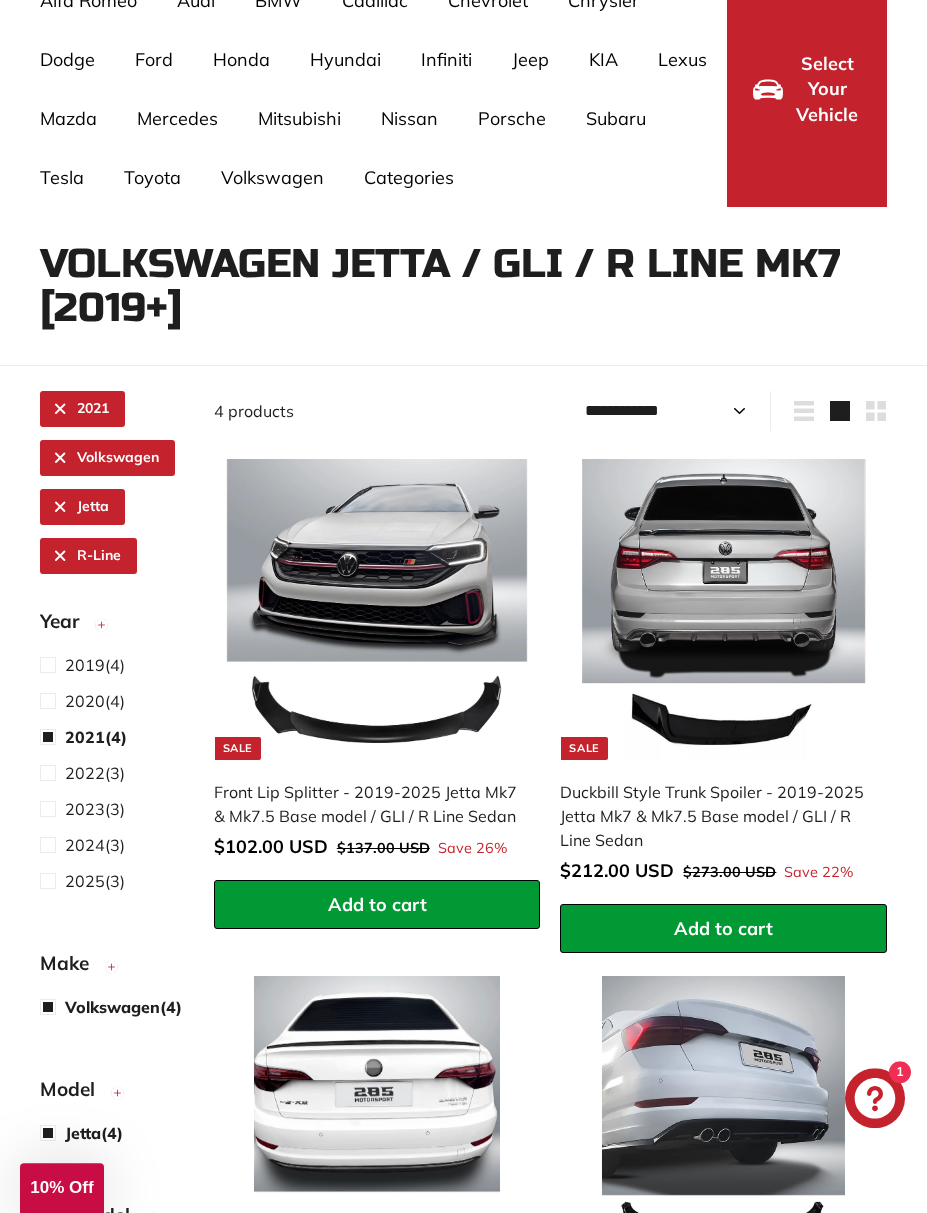 scroll, scrollTop: 701, scrollLeft: 0, axis: vertical 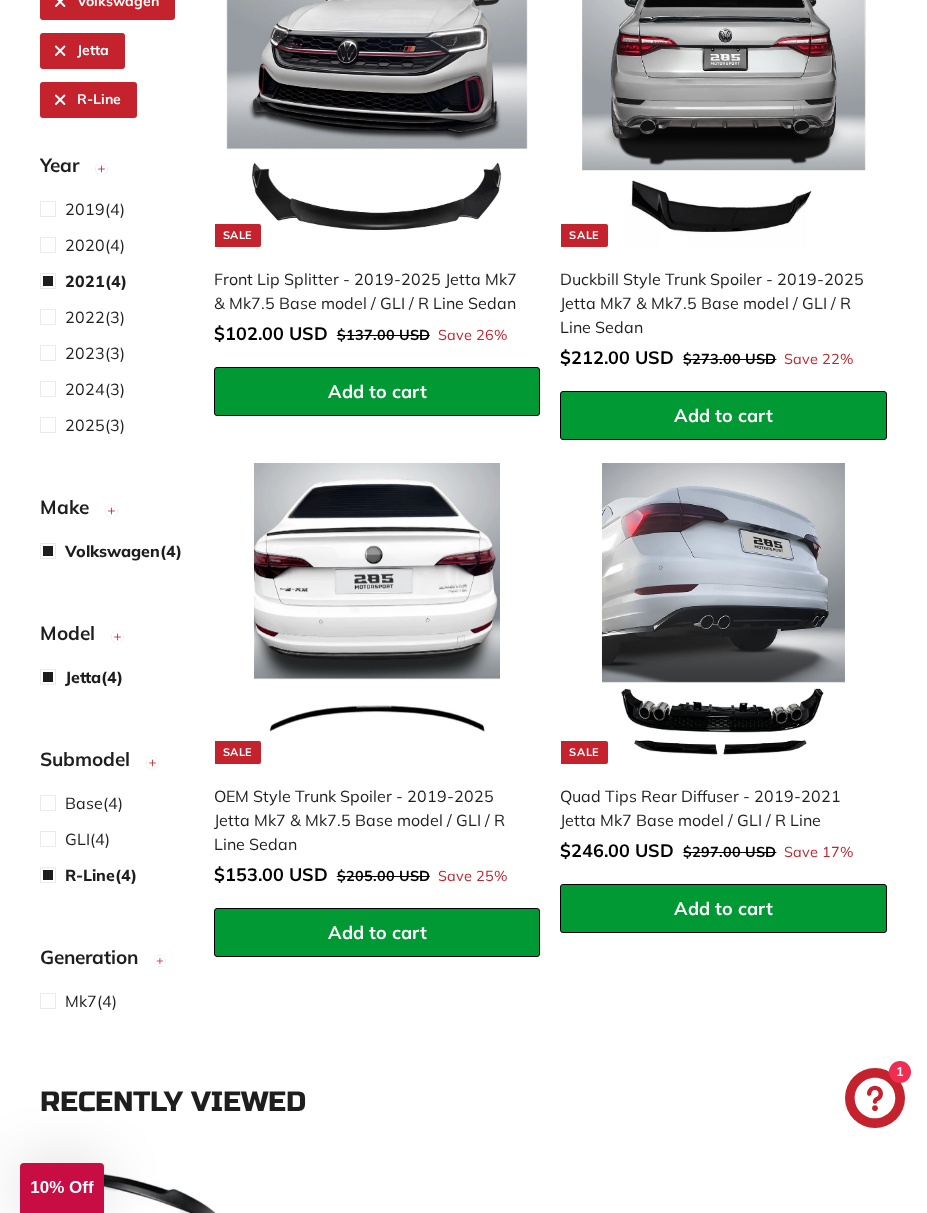 select on "**********" 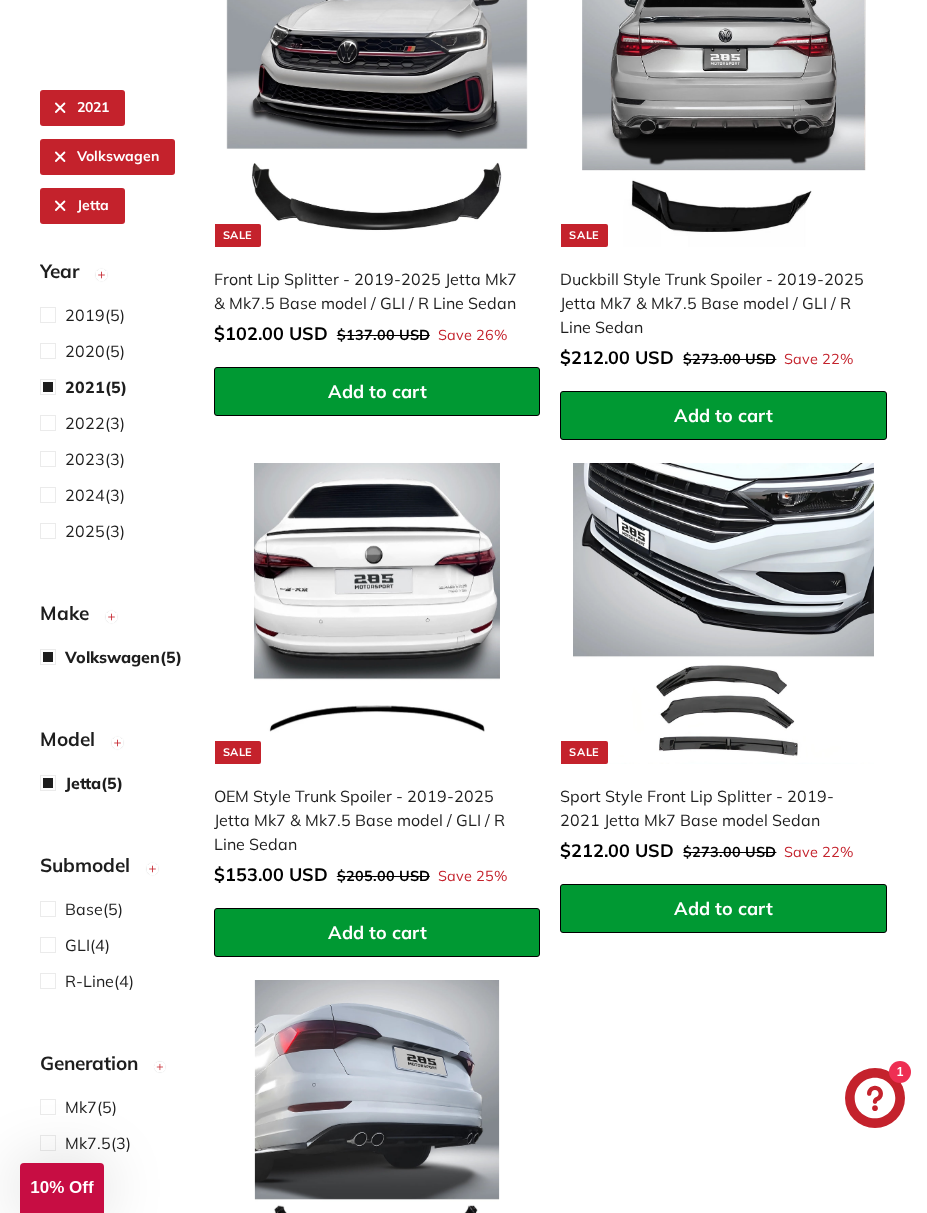 scroll, scrollTop: 188, scrollLeft: 0, axis: vertical 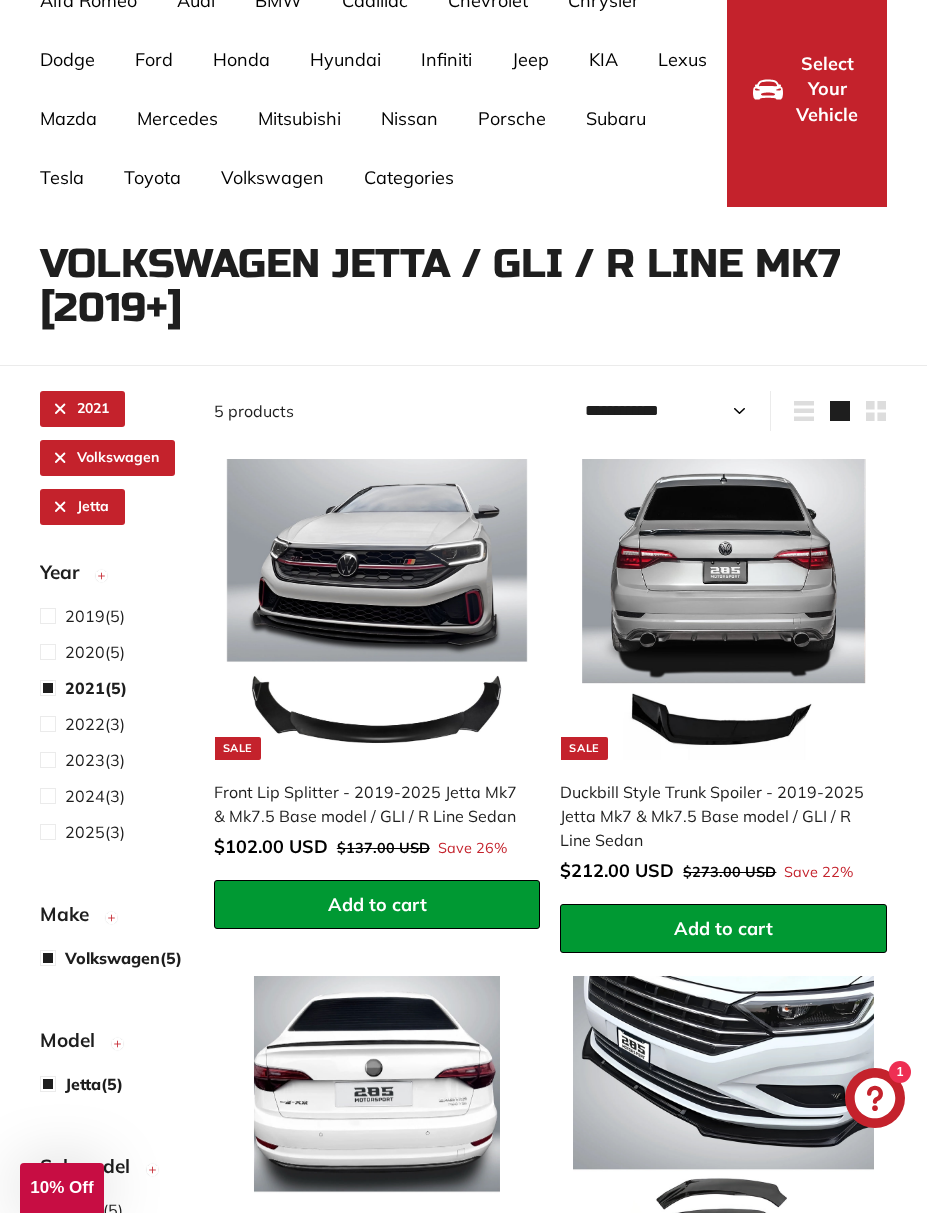 select on "**********" 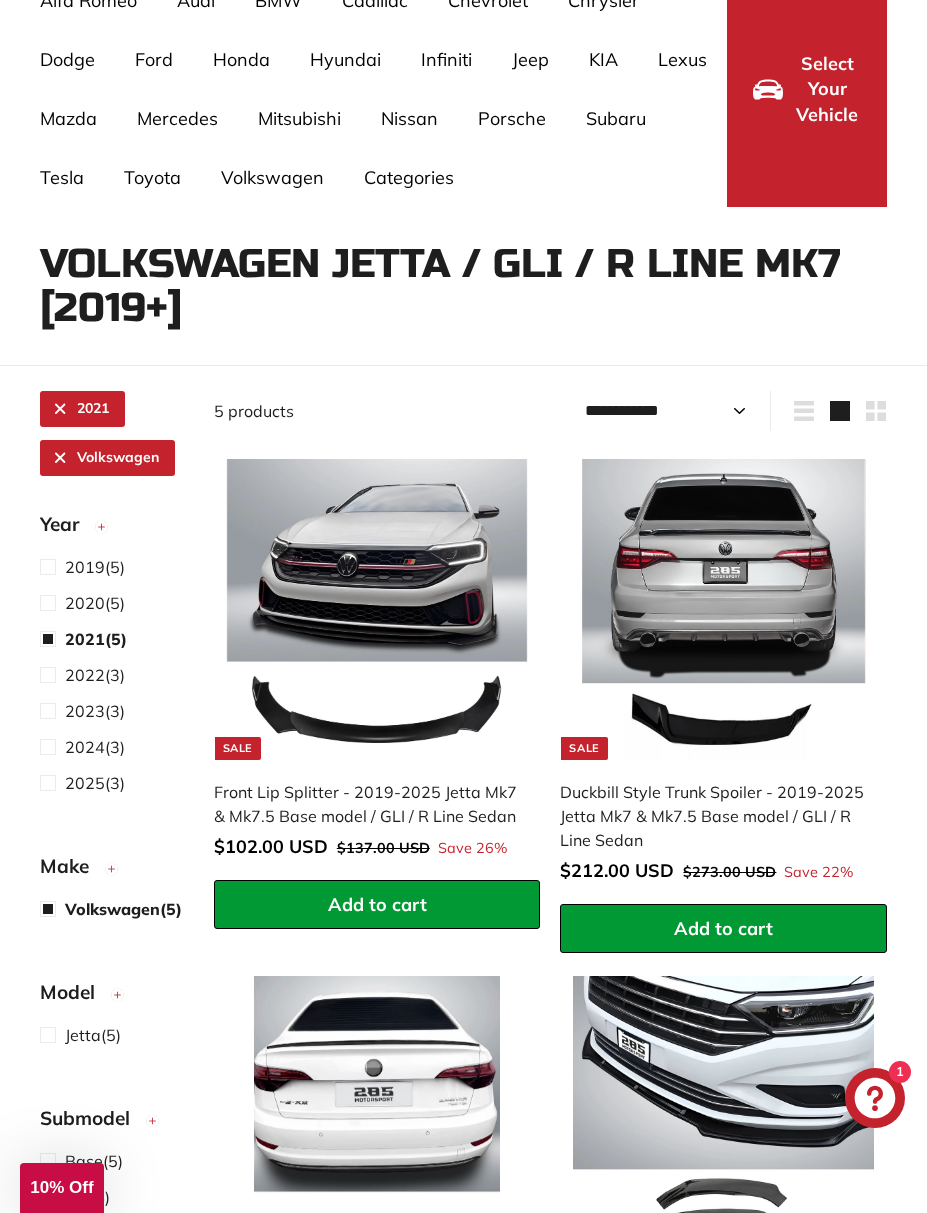 scroll, scrollTop: 616, scrollLeft: 0, axis: vertical 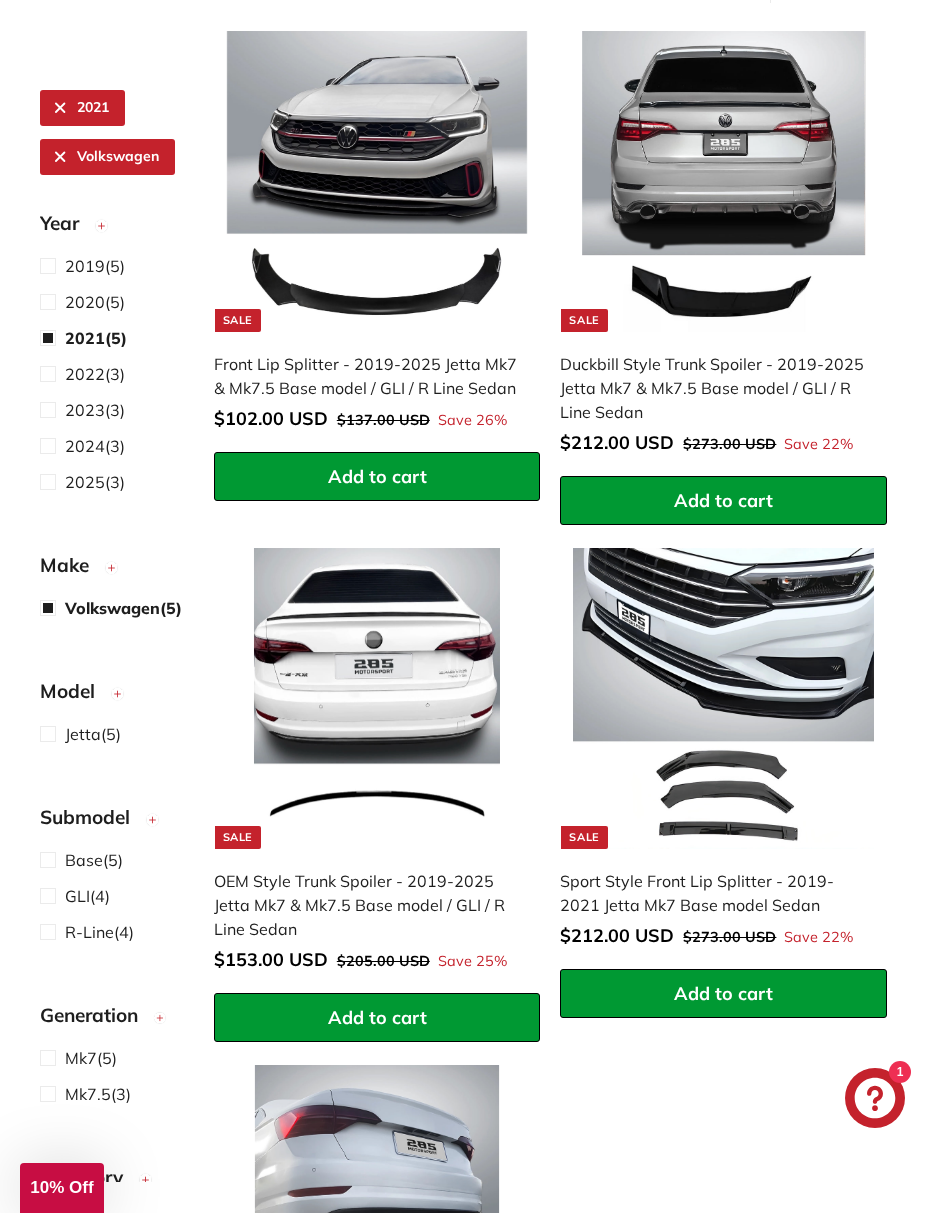 select on "**********" 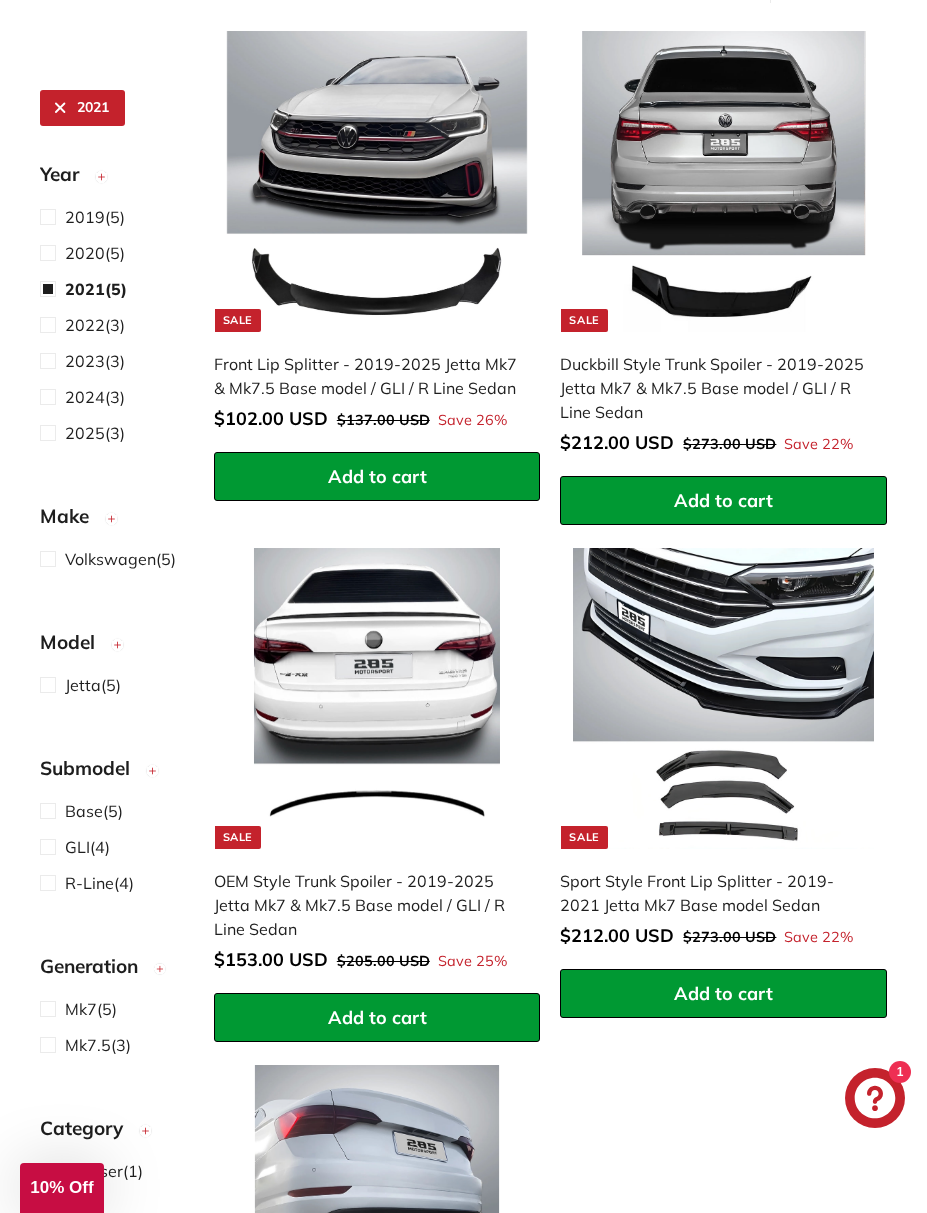 scroll, scrollTop: 174, scrollLeft: 0, axis: vertical 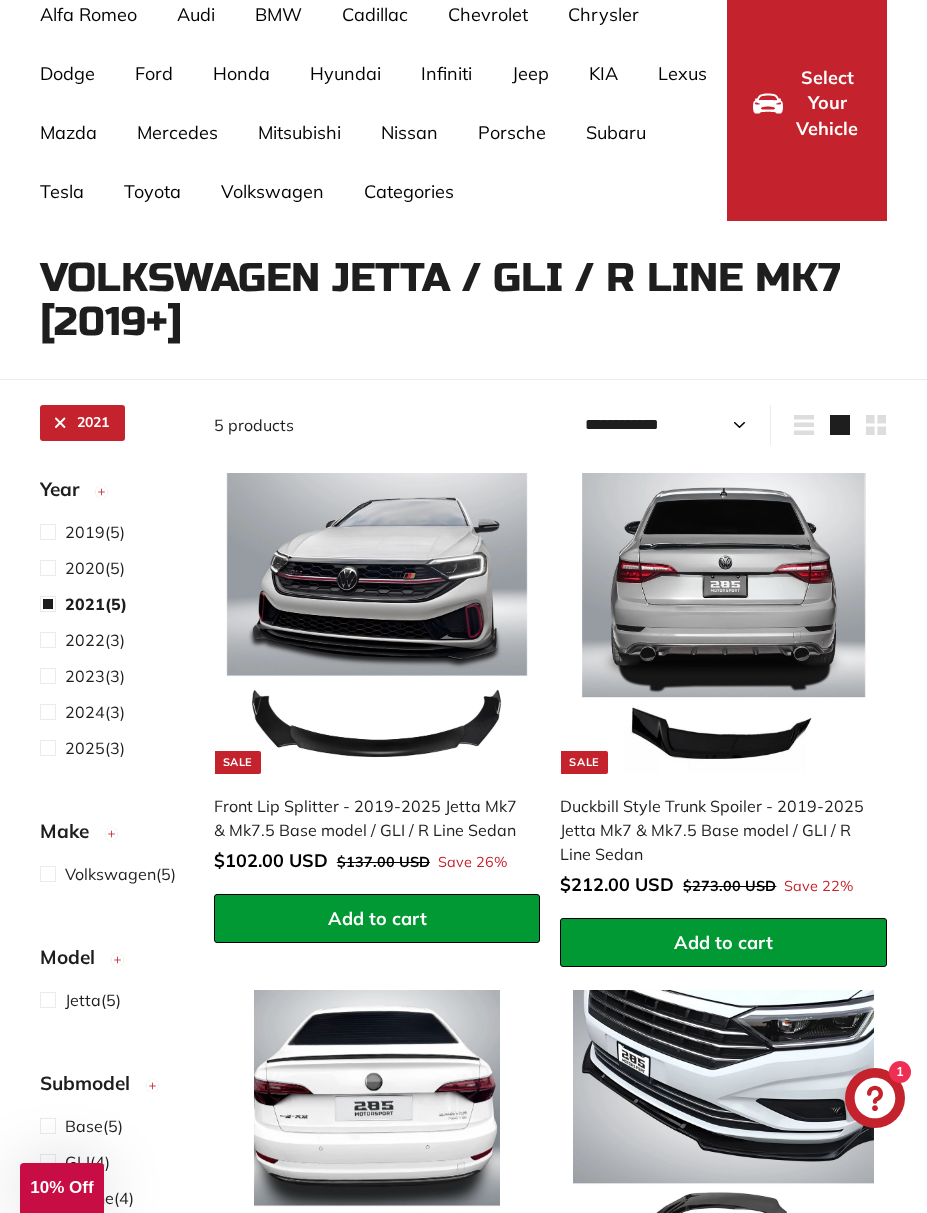 select on "**********" 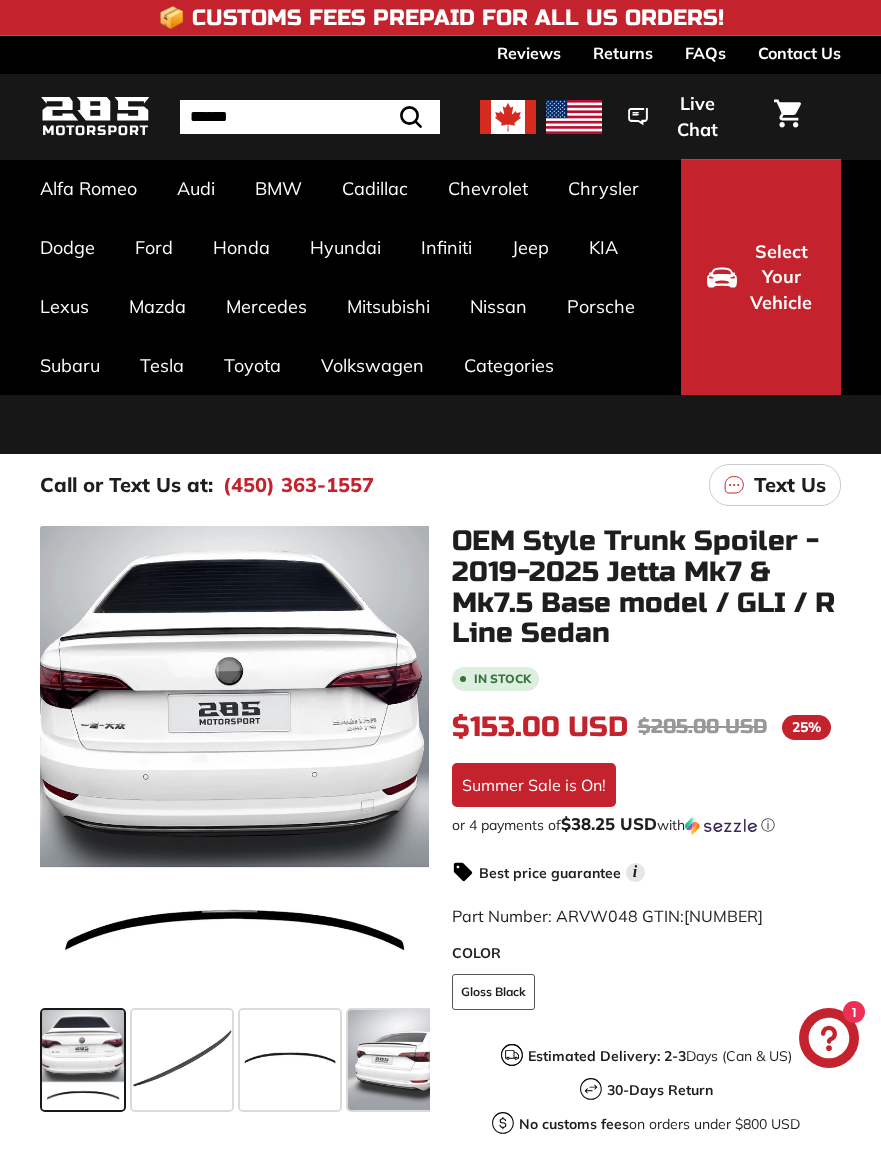 scroll, scrollTop: 0, scrollLeft: 0, axis: both 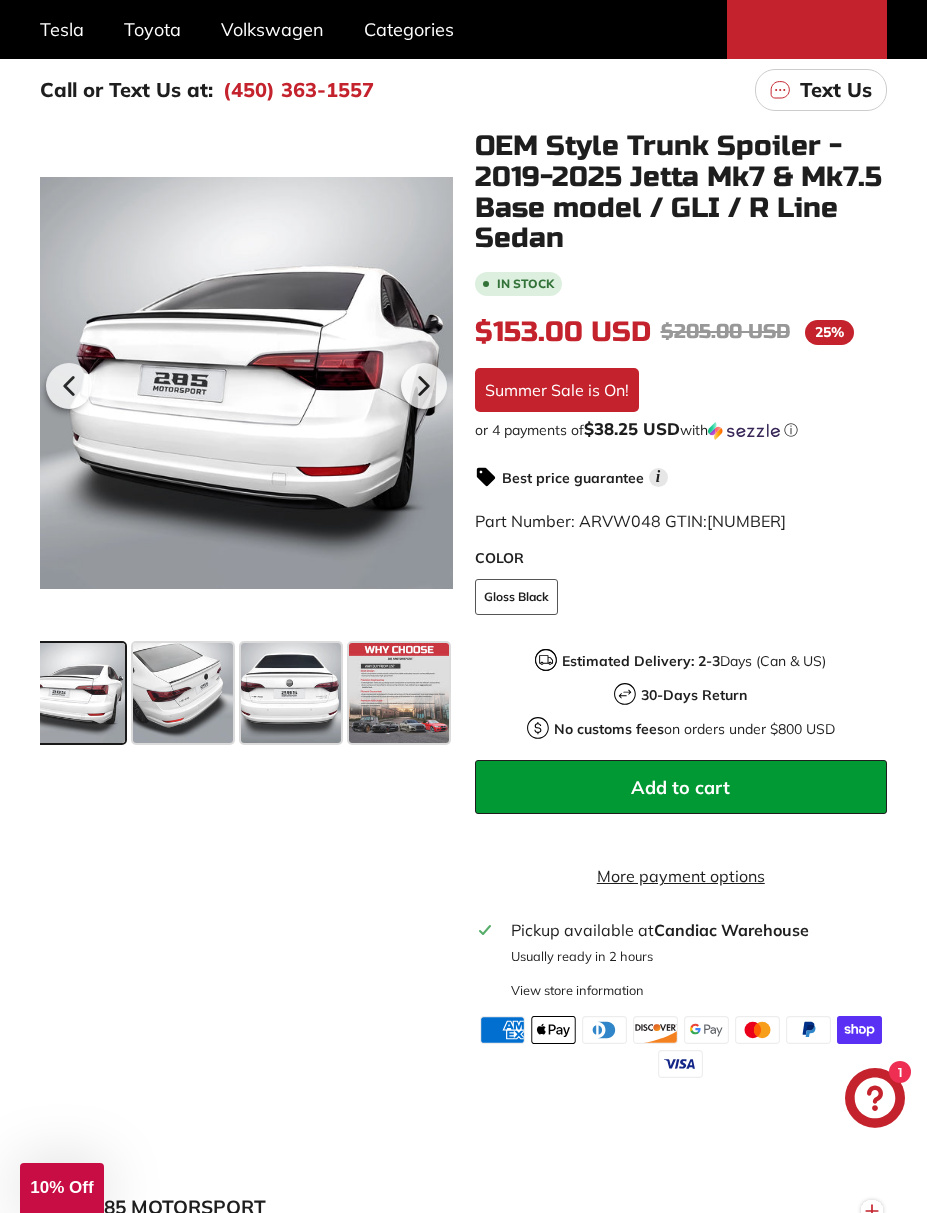 click at bounding box center [183, 693] 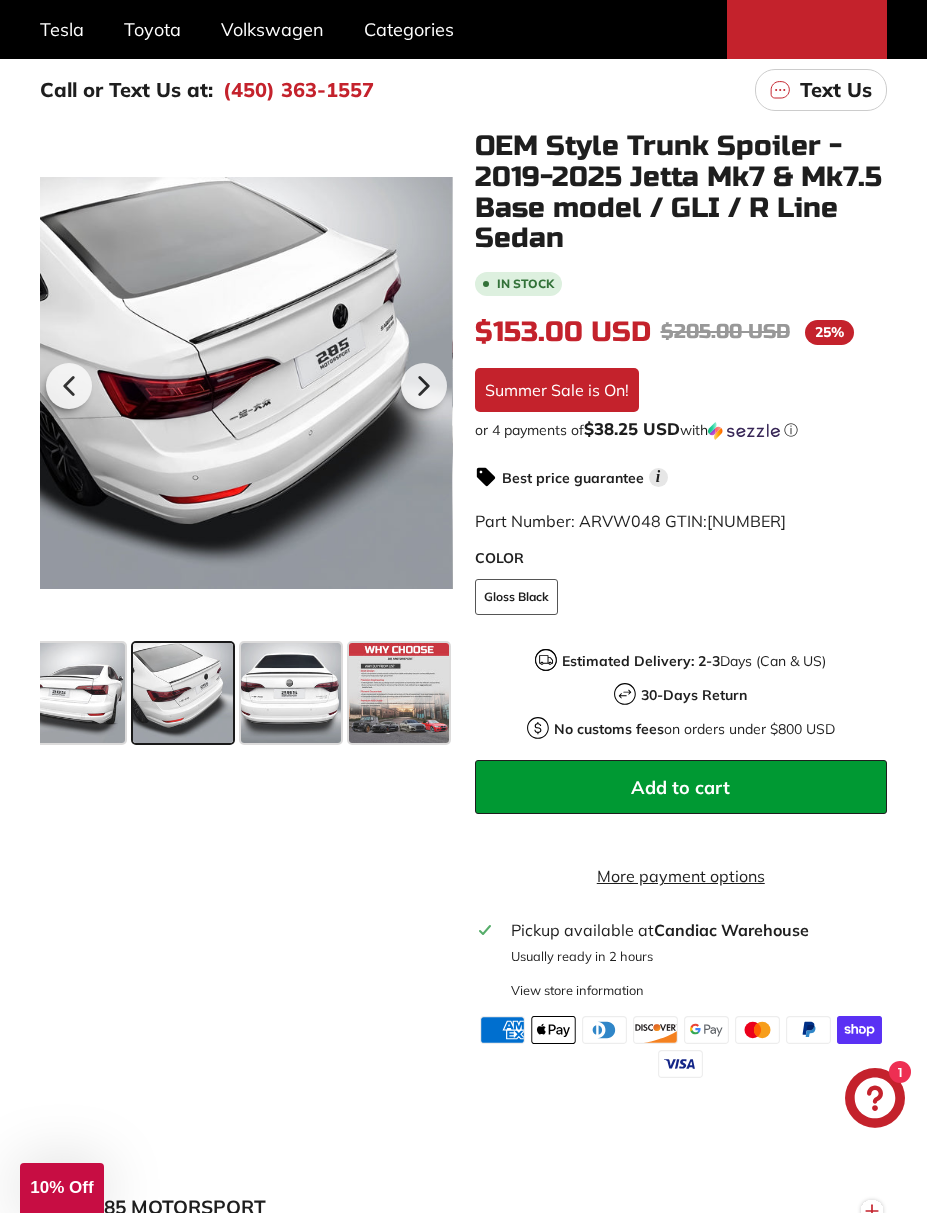 click at bounding box center (291, 693) 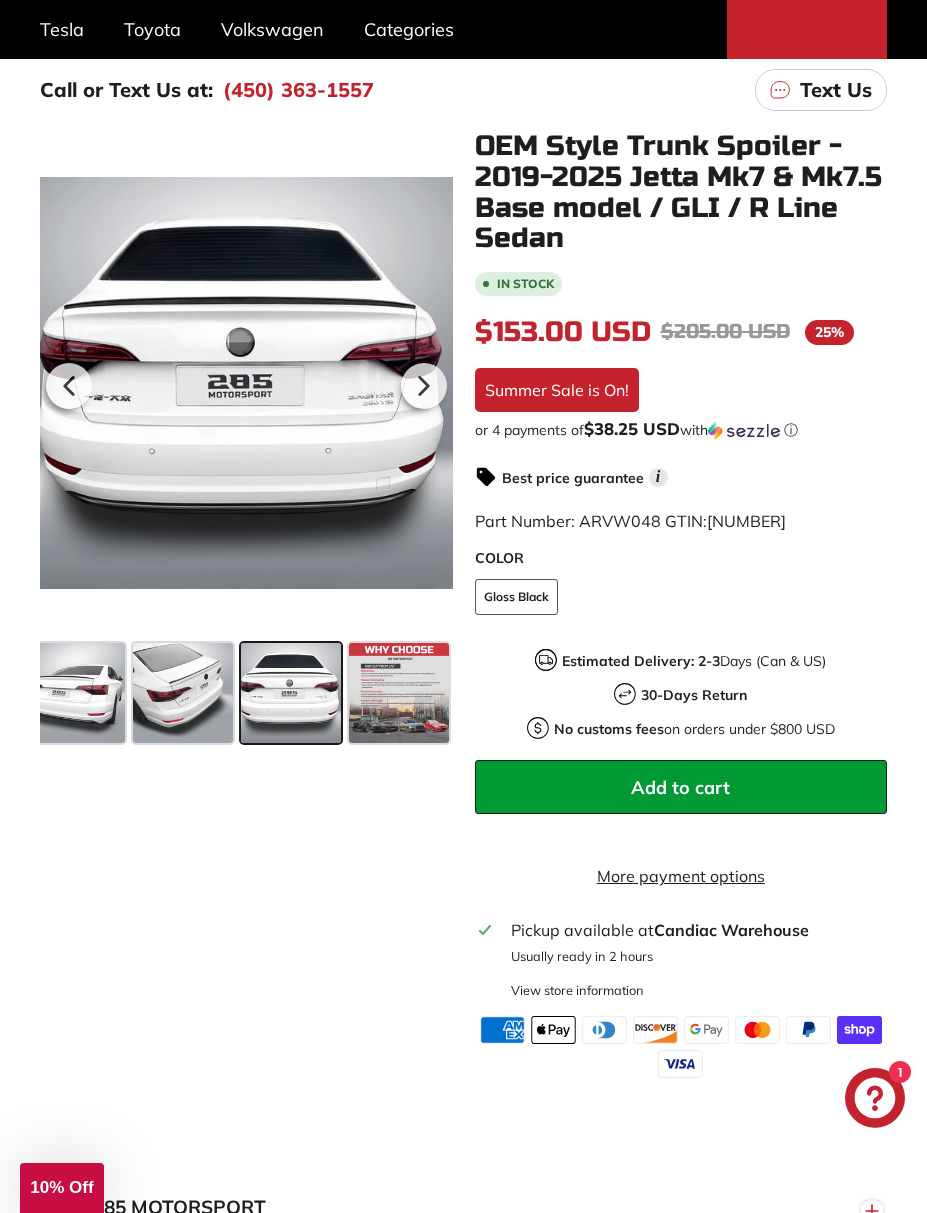click at bounding box center [183, 693] 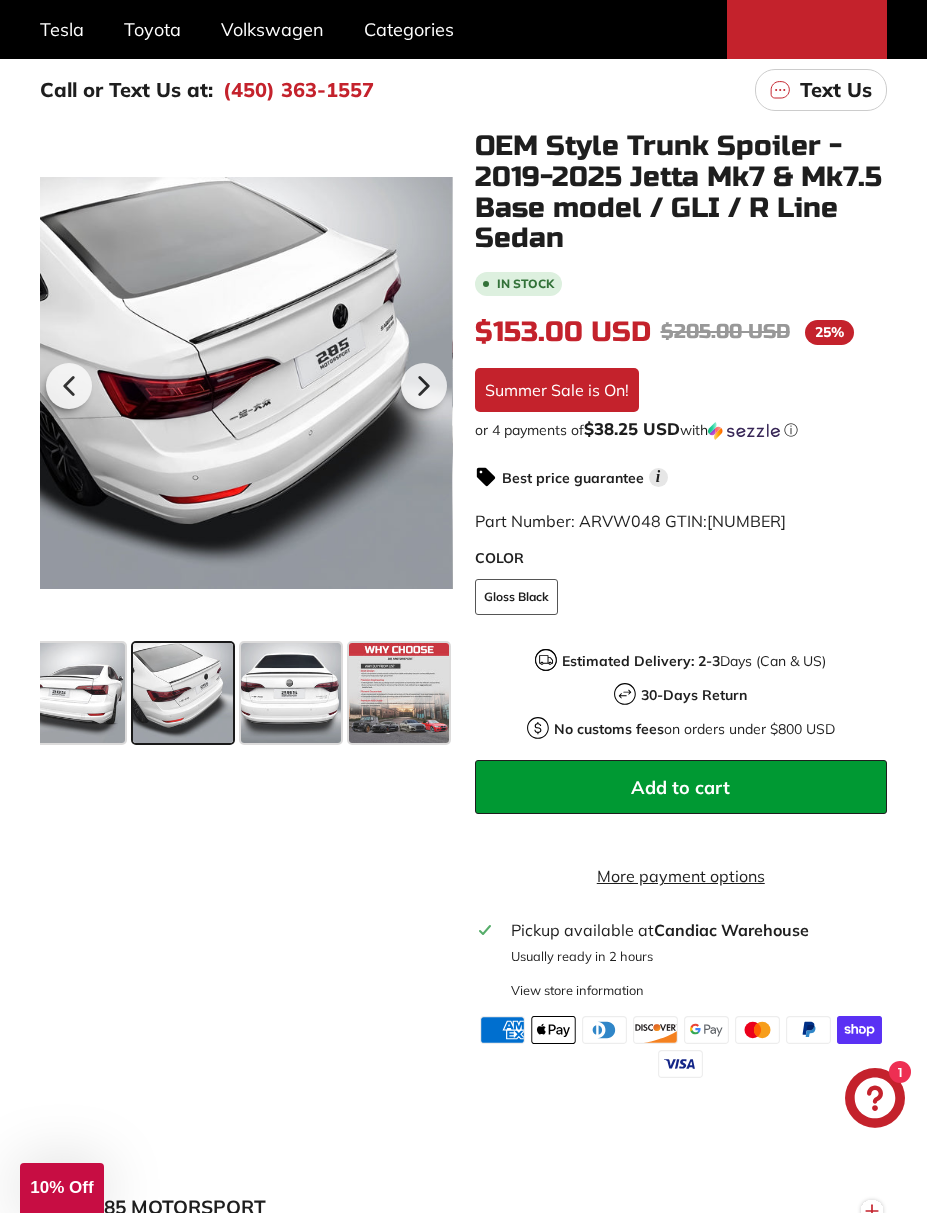 click at bounding box center [75, 693] 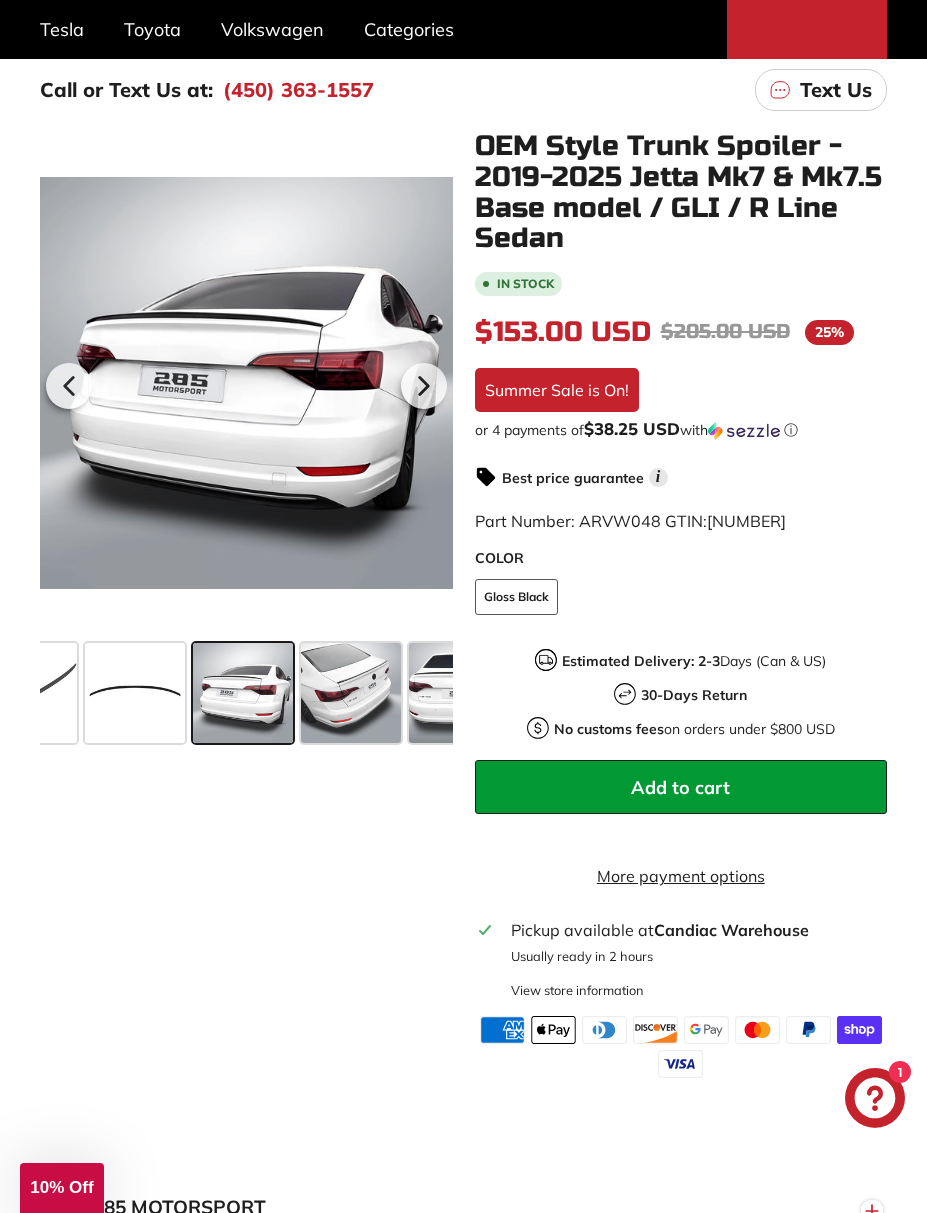 scroll, scrollTop: 0, scrollLeft: 151, axis: horizontal 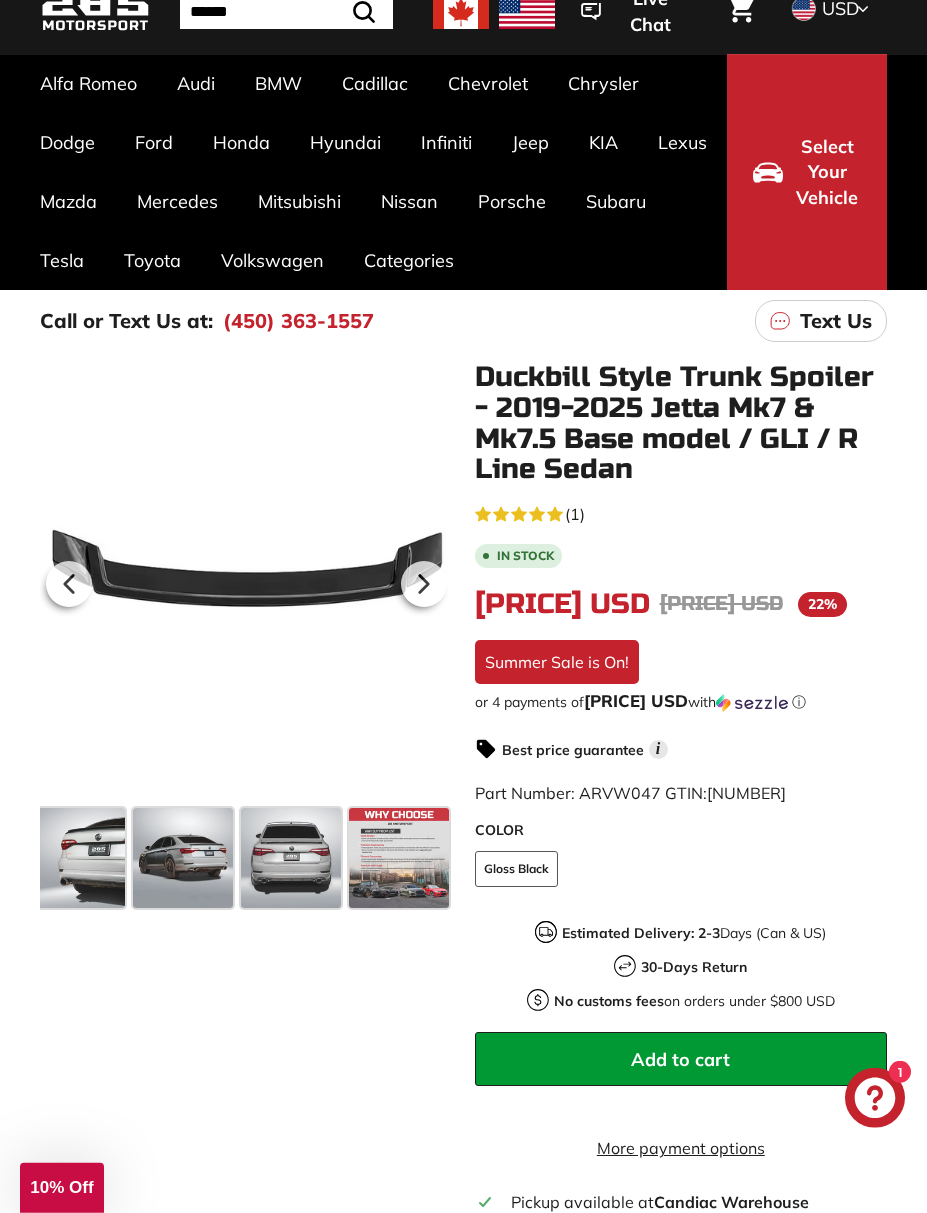 click at bounding box center (75, 858) 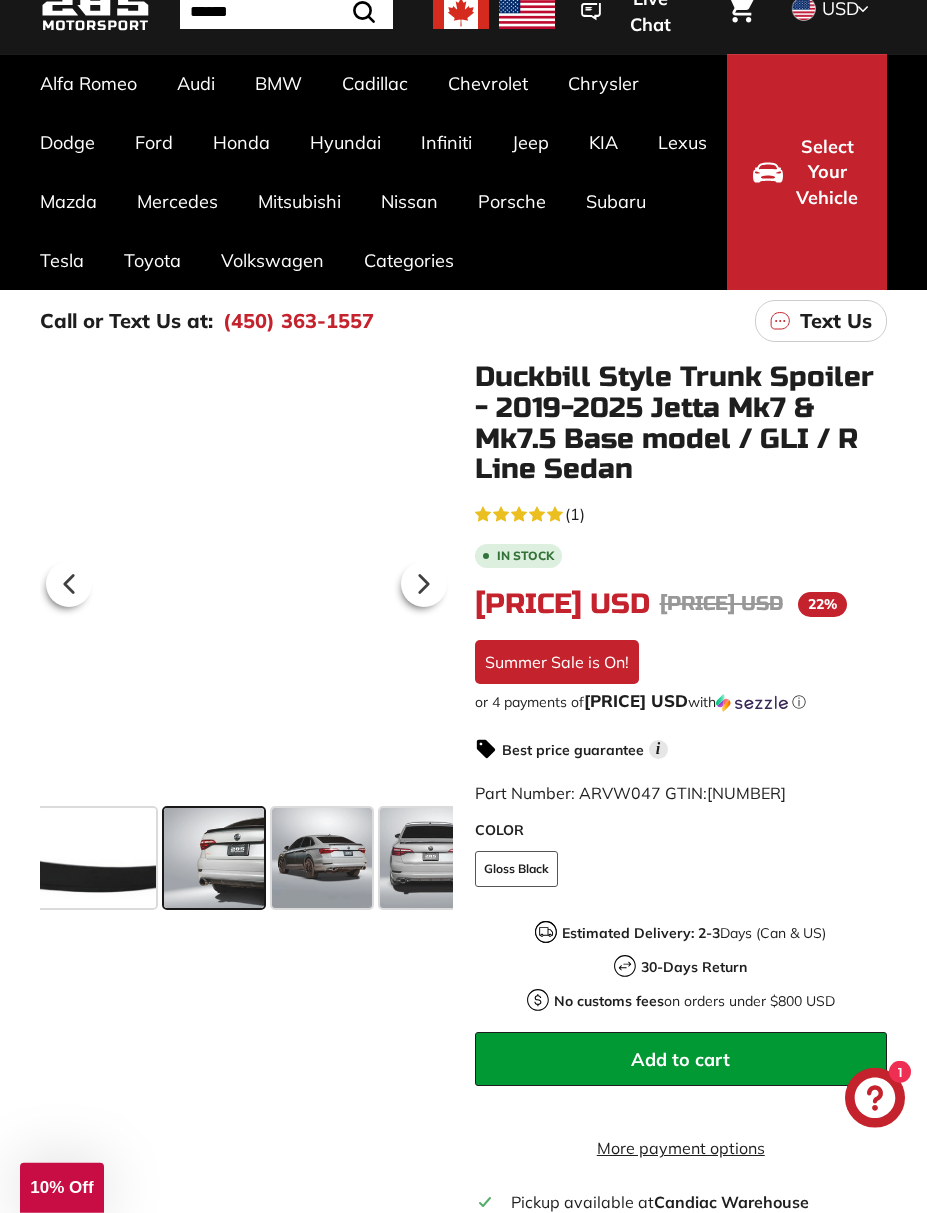 scroll, scrollTop: 0, scrollLeft: 307, axis: horizontal 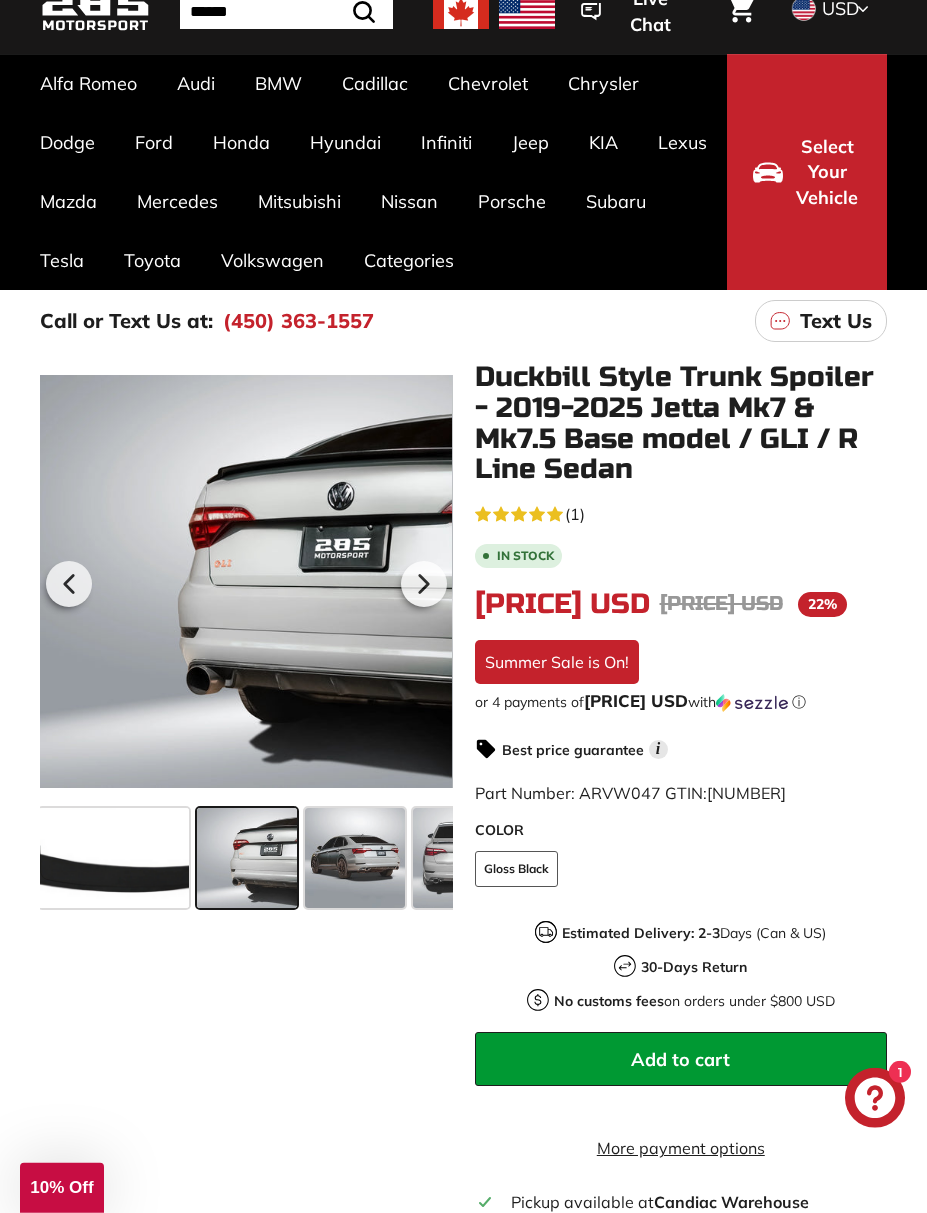 click at bounding box center [247, 858] 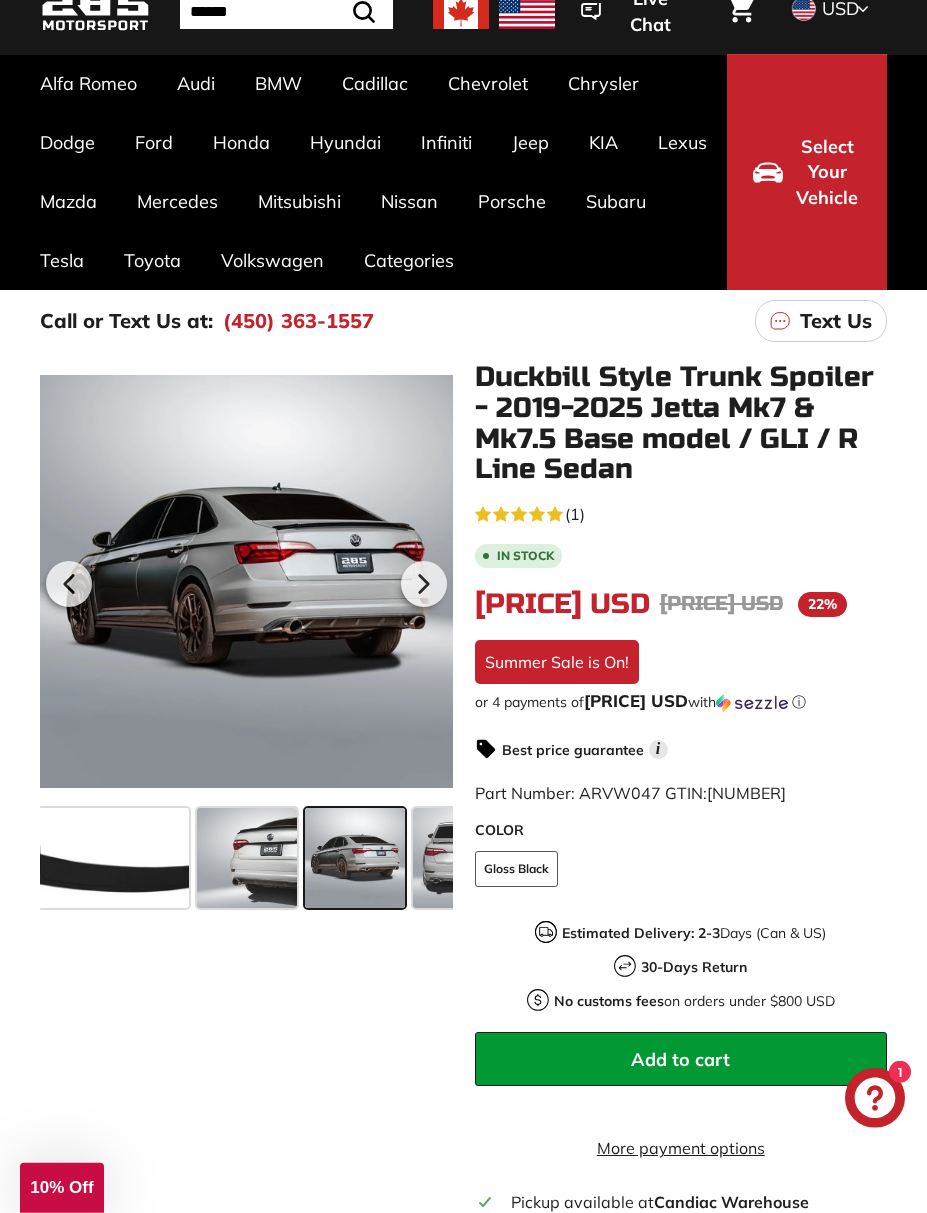 click at bounding box center [355, 858] 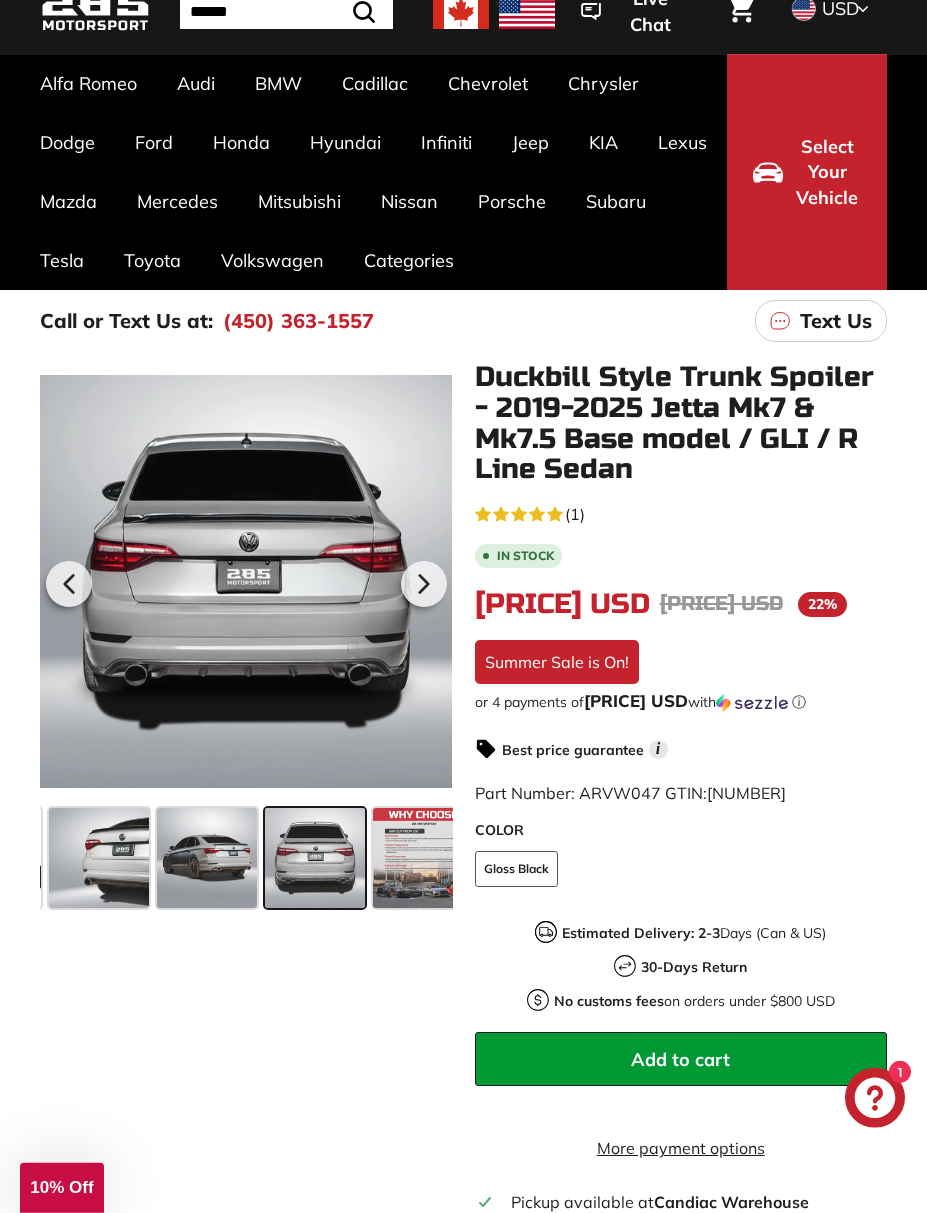 scroll, scrollTop: 0, scrollLeft: 479, axis: horizontal 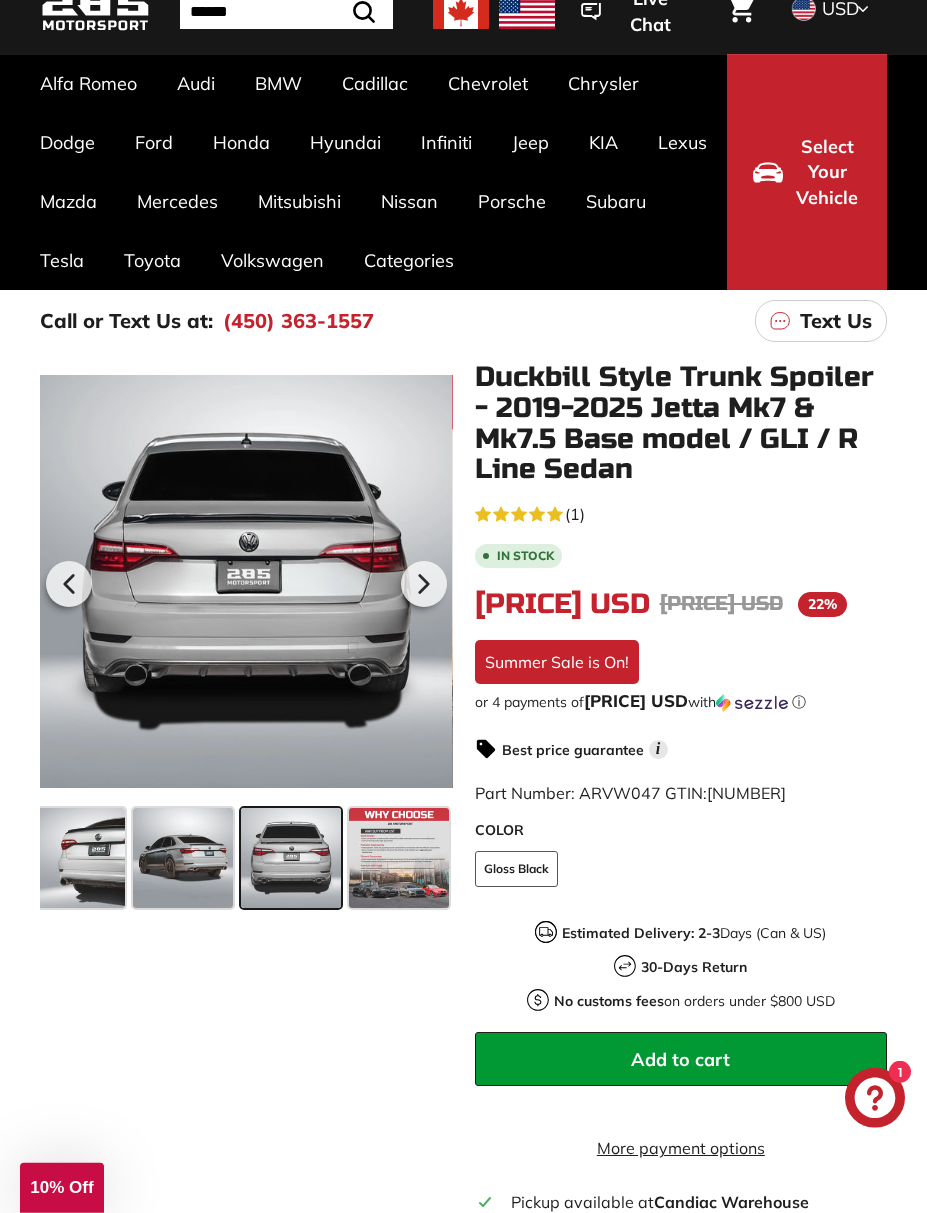 click 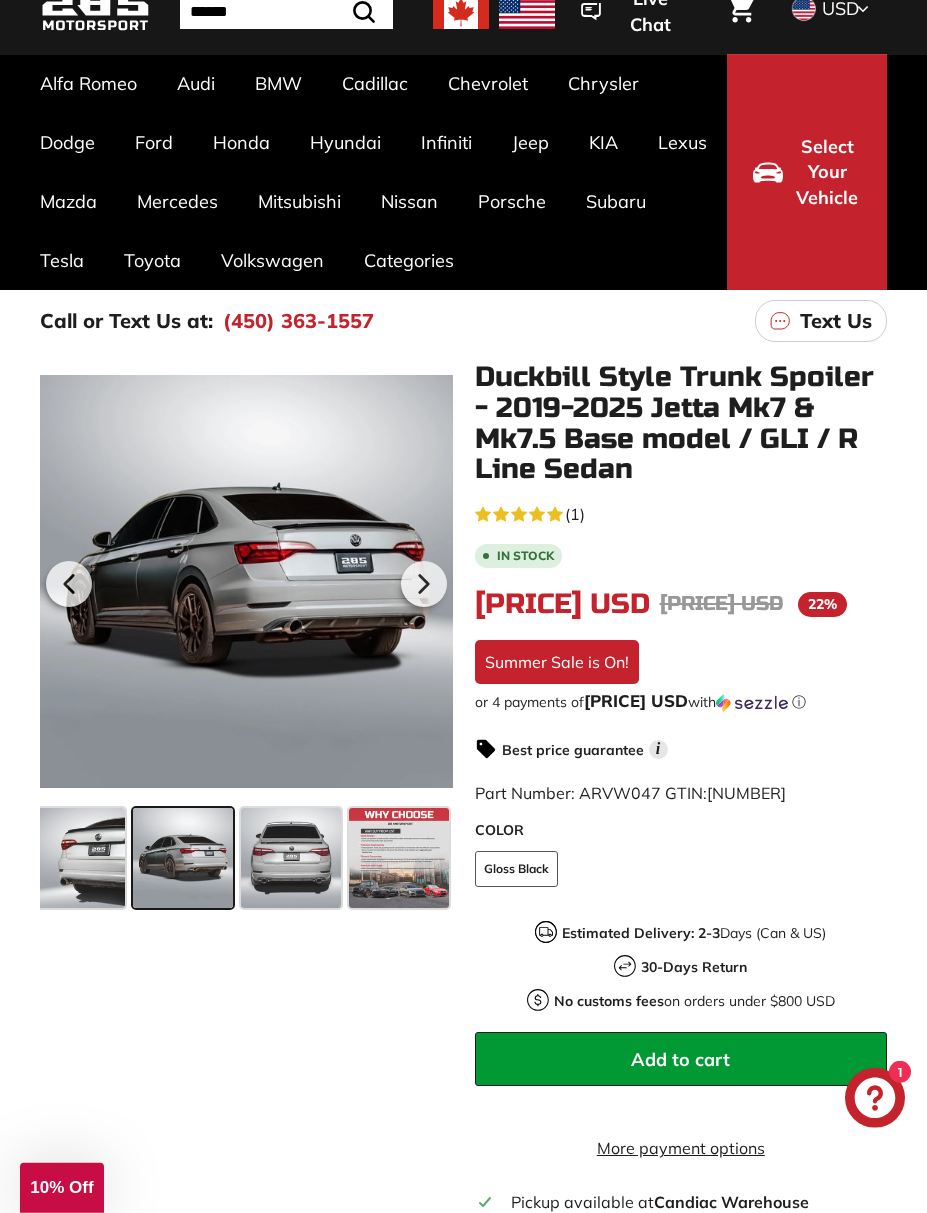 click at bounding box center [75, 858] 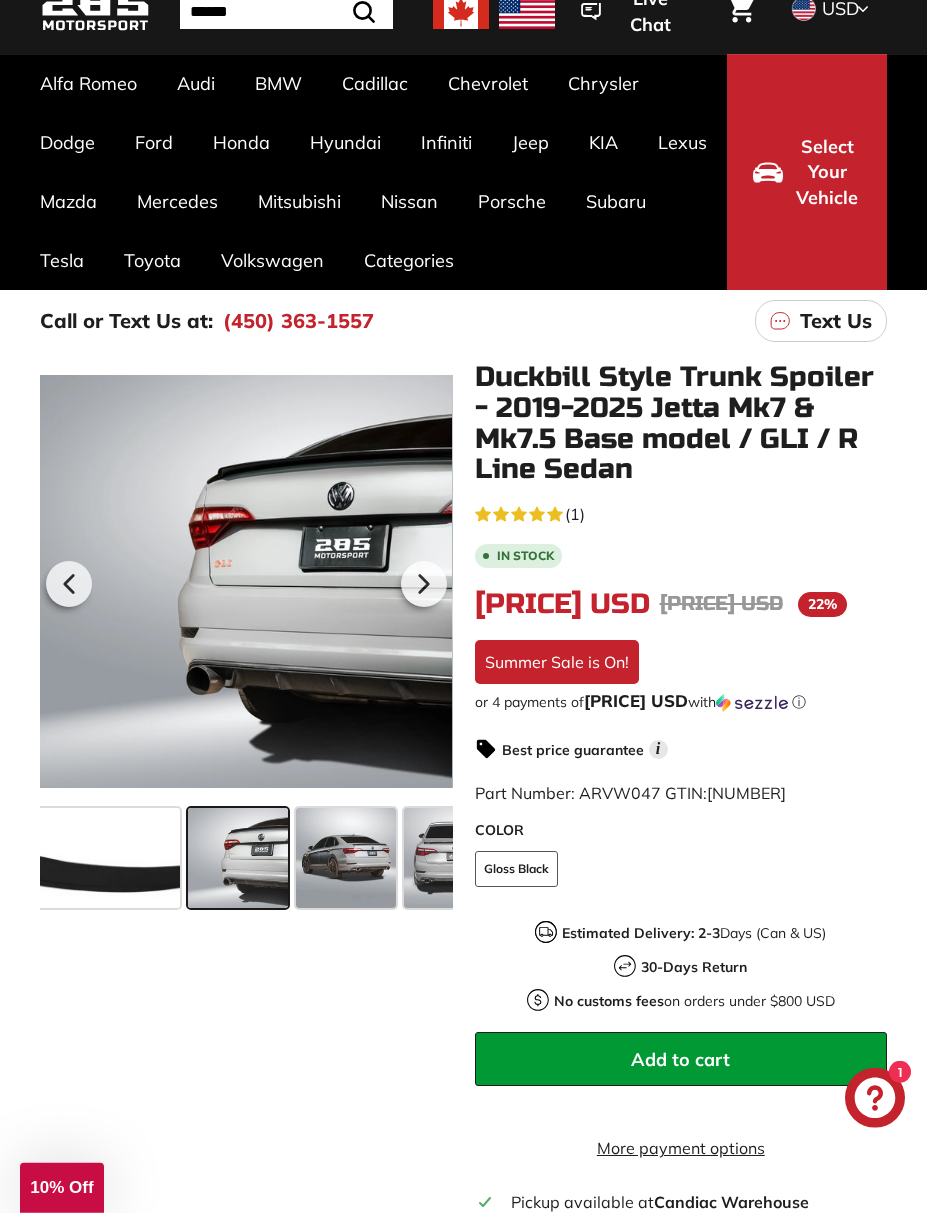 scroll, scrollTop: 0, scrollLeft: 307, axis: horizontal 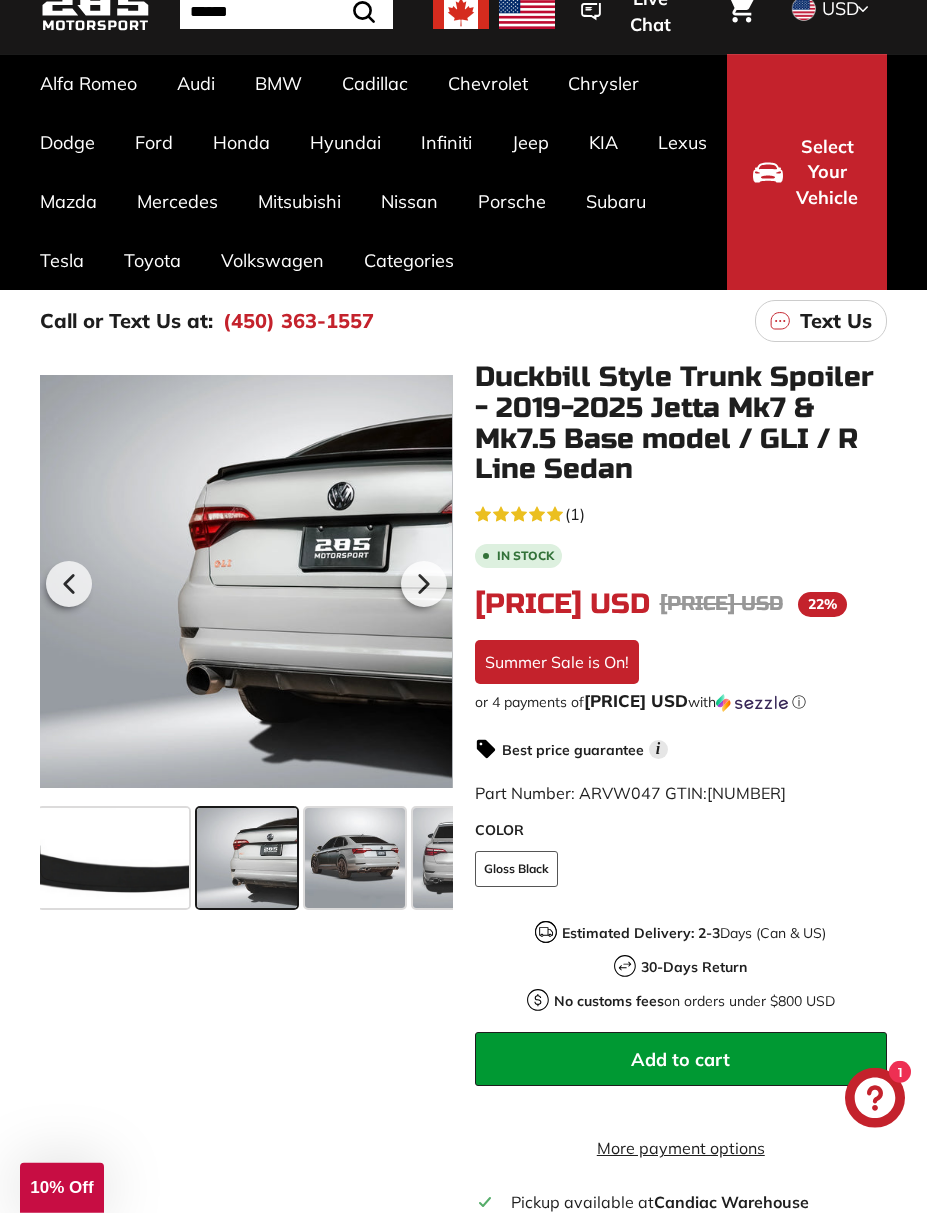 click at bounding box center [247, 858] 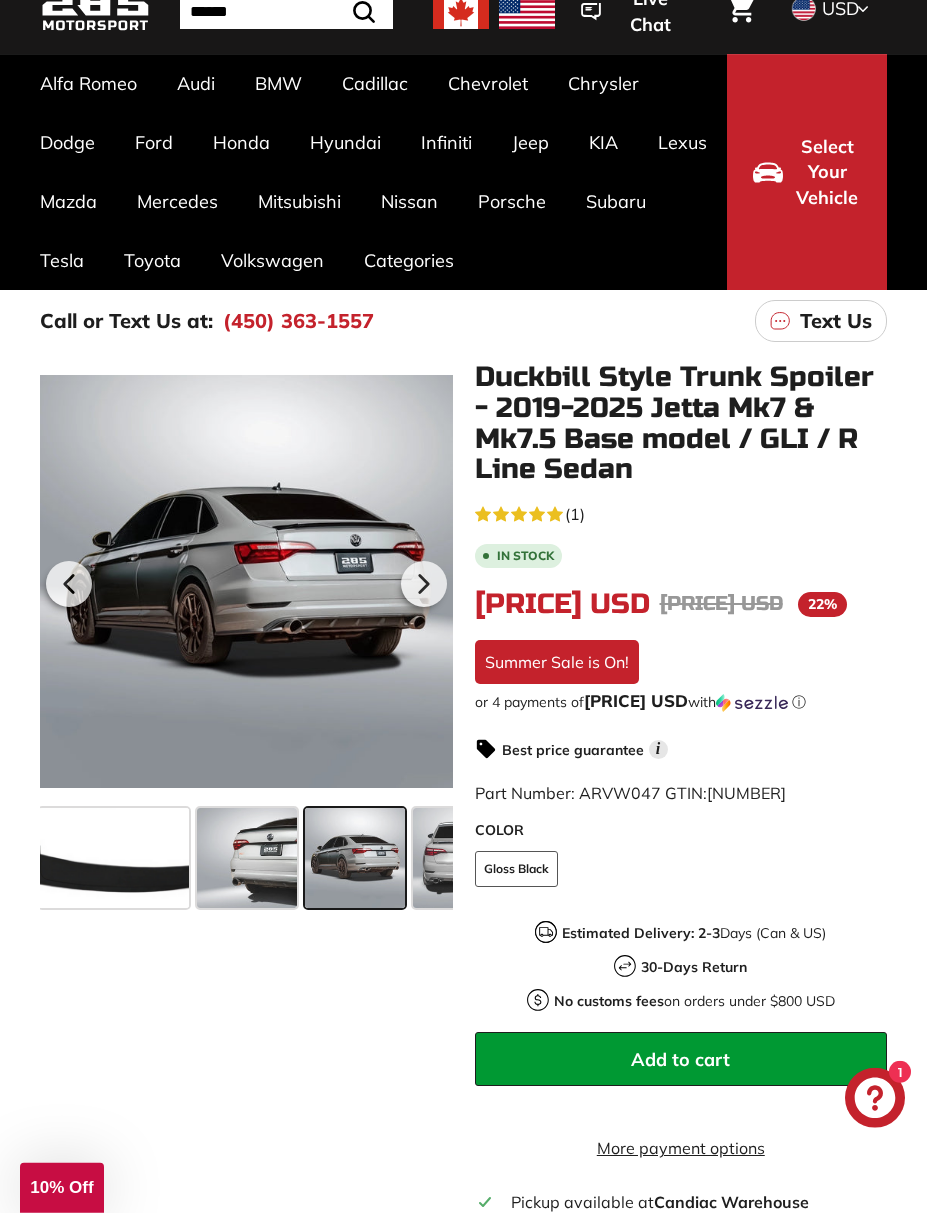 click at bounding box center (247, 858) 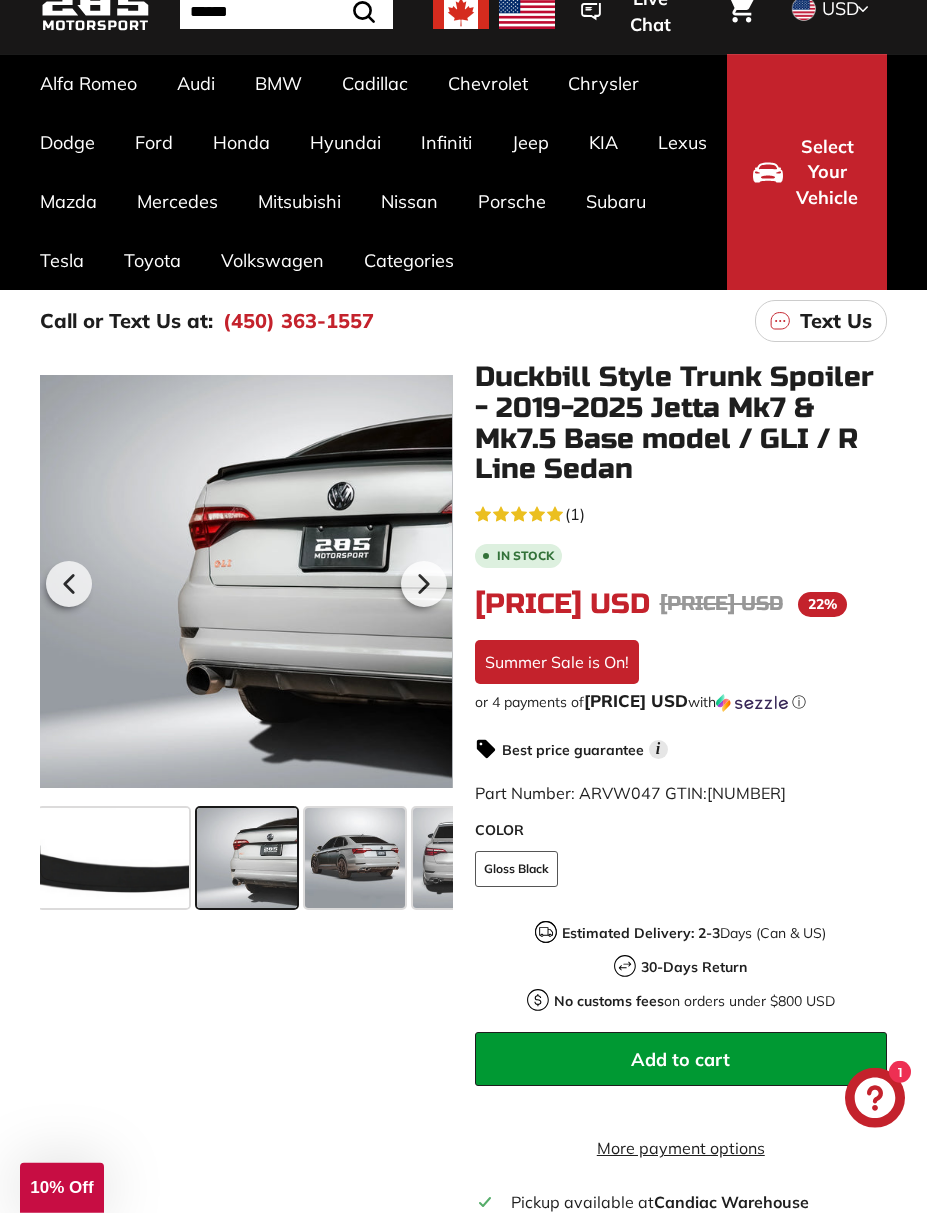 click at bounding box center [355, 858] 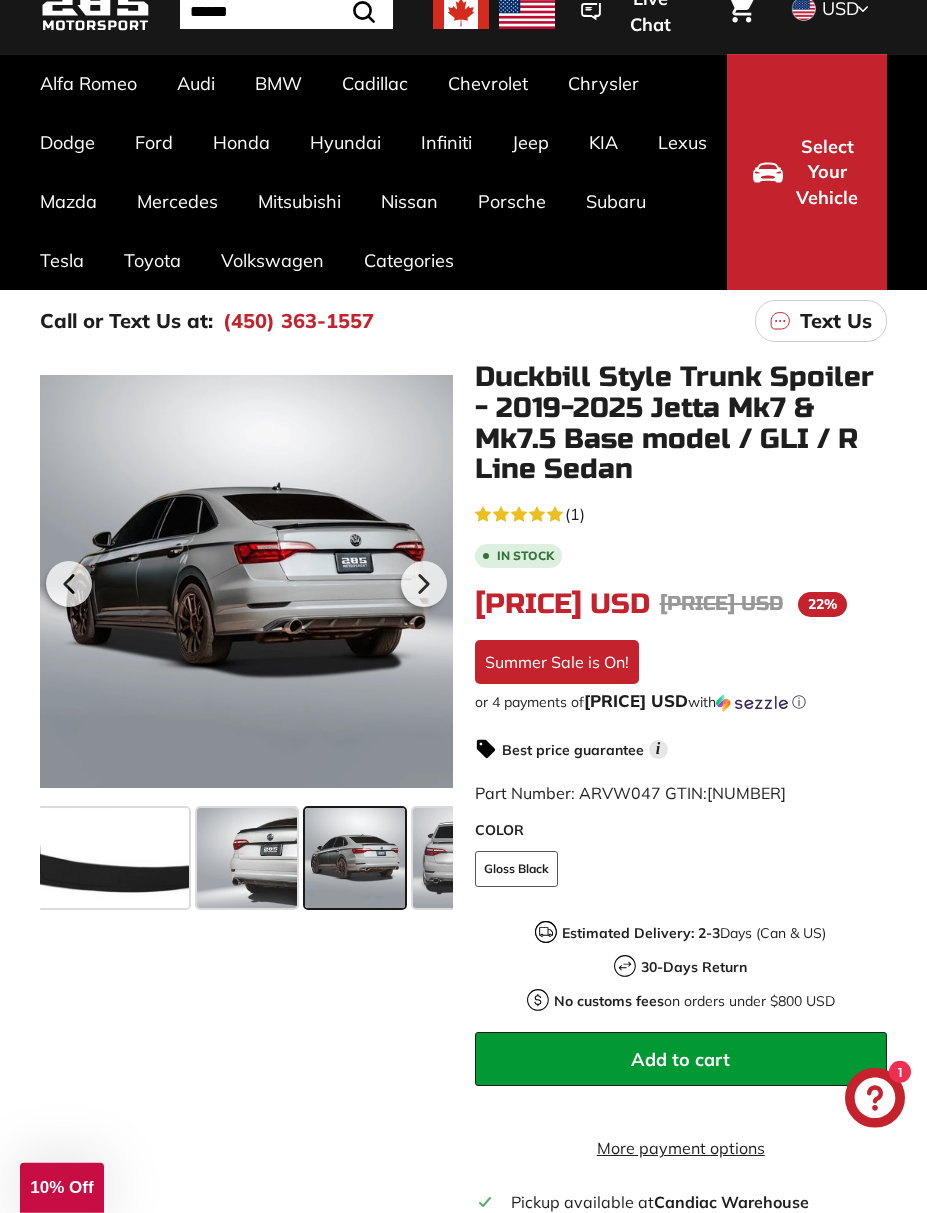 click 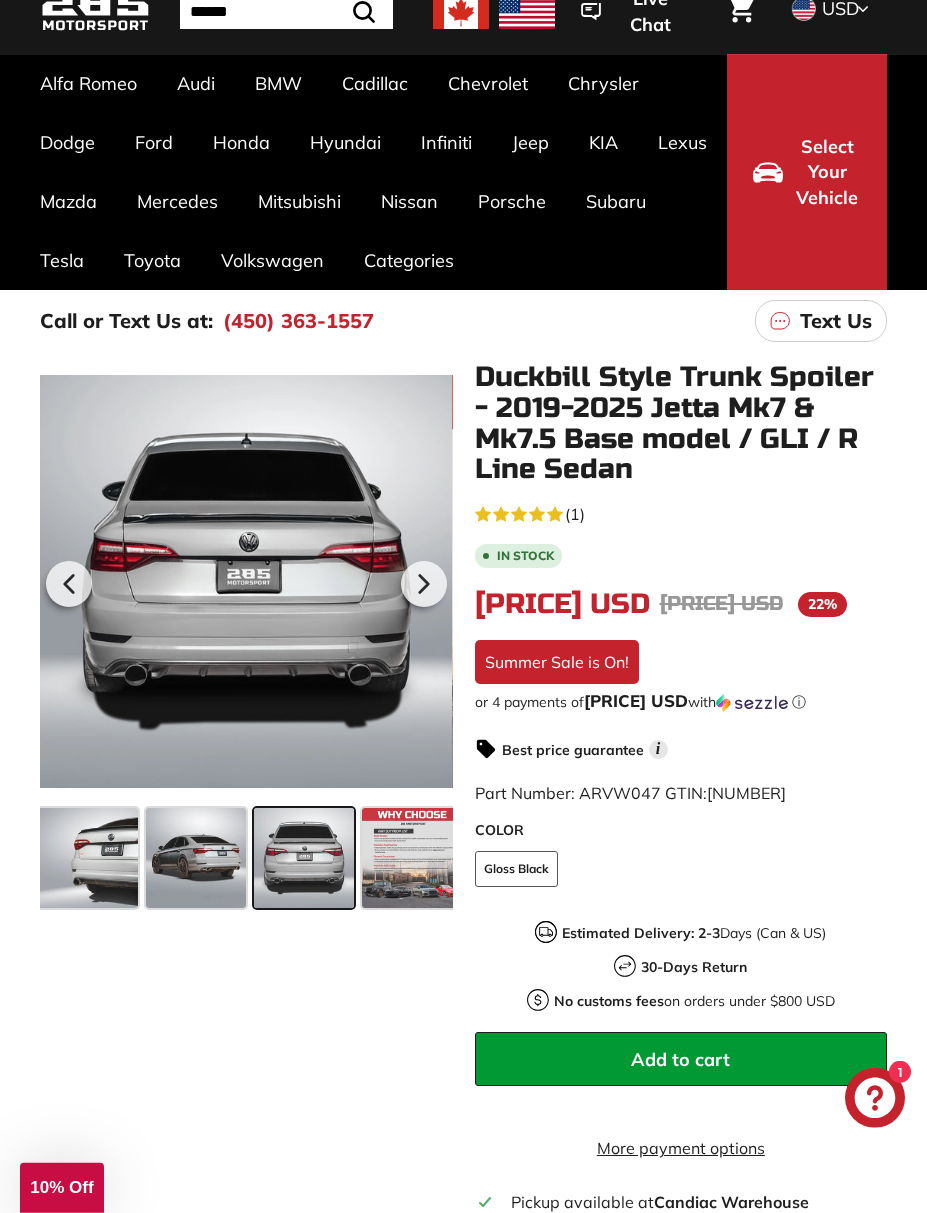 scroll, scrollTop: 0, scrollLeft: 479, axis: horizontal 